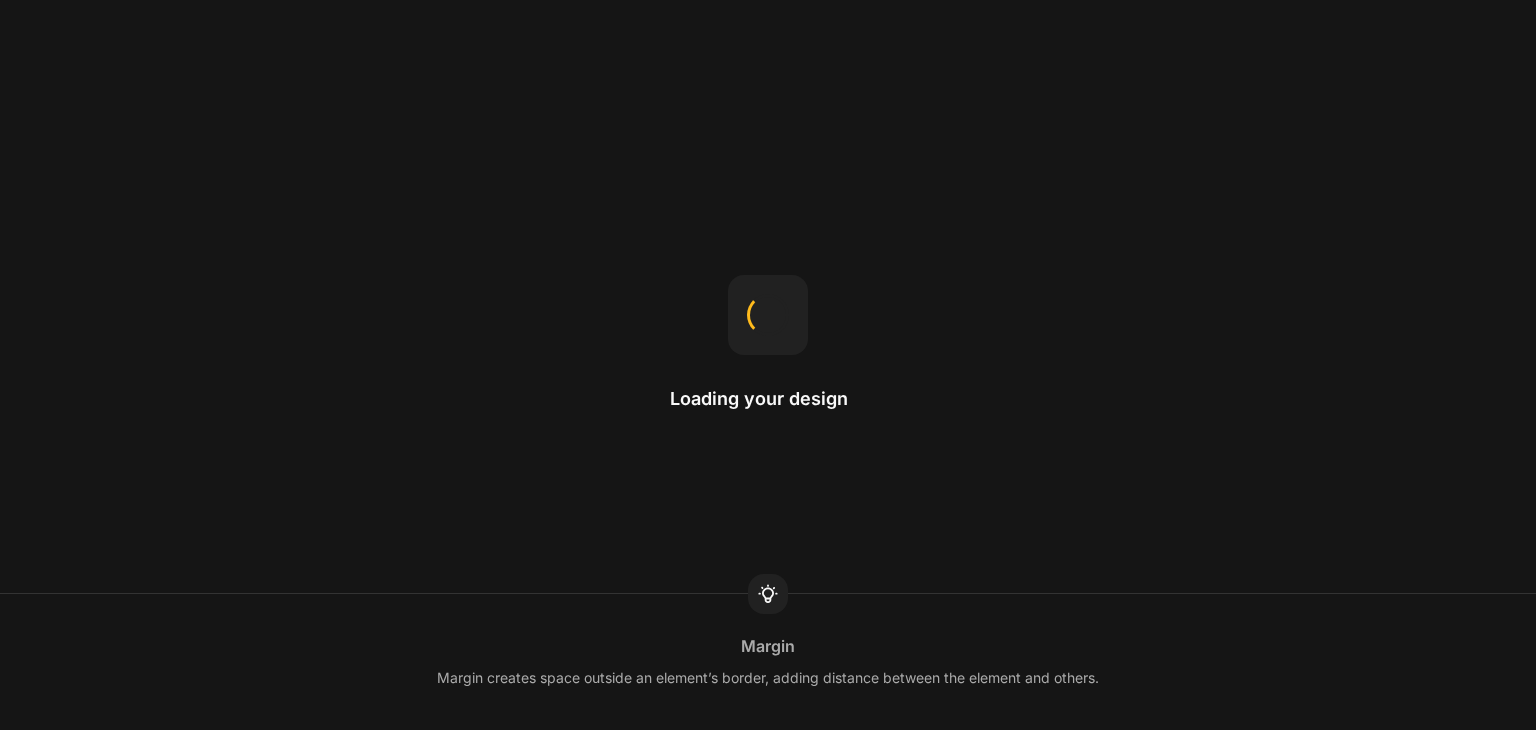 scroll, scrollTop: 0, scrollLeft: 0, axis: both 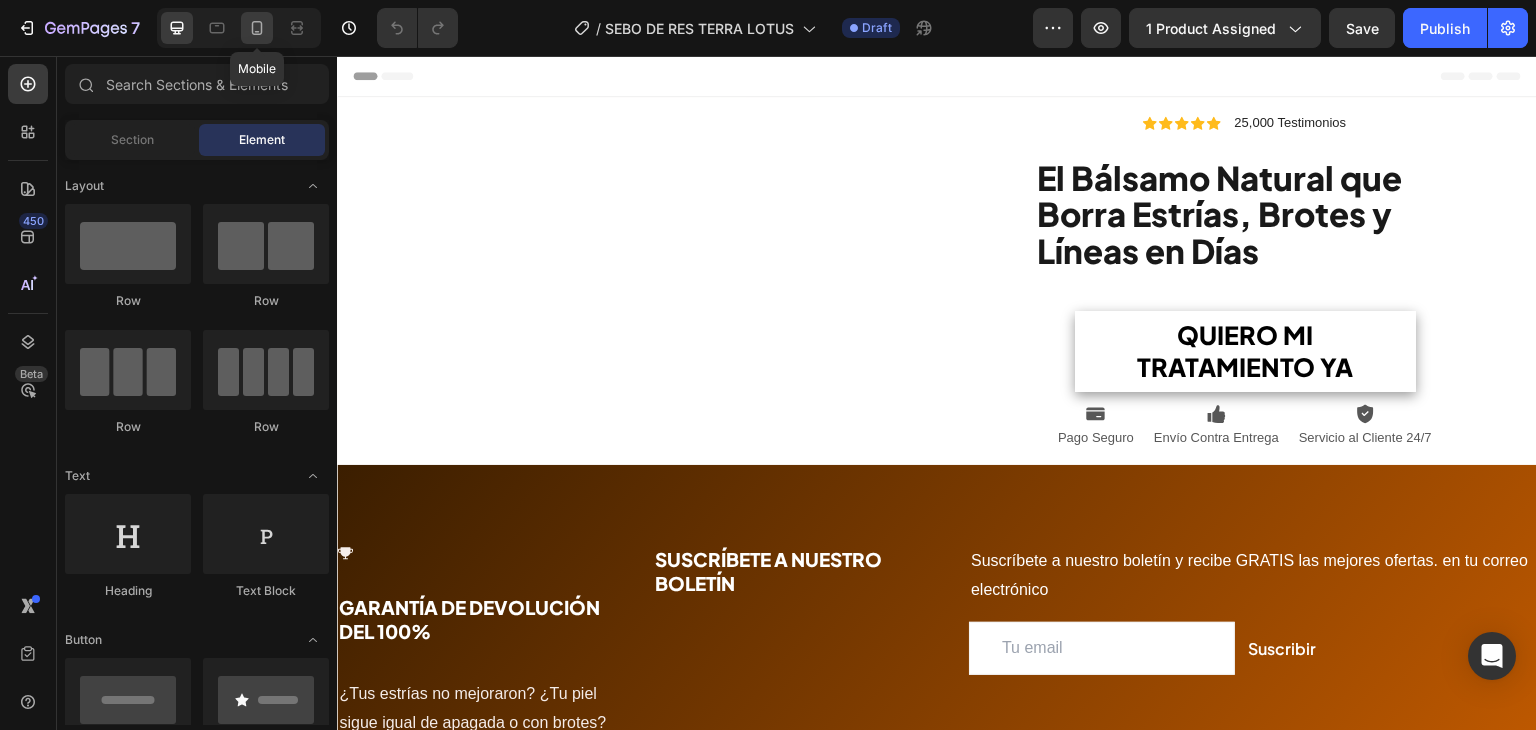 click 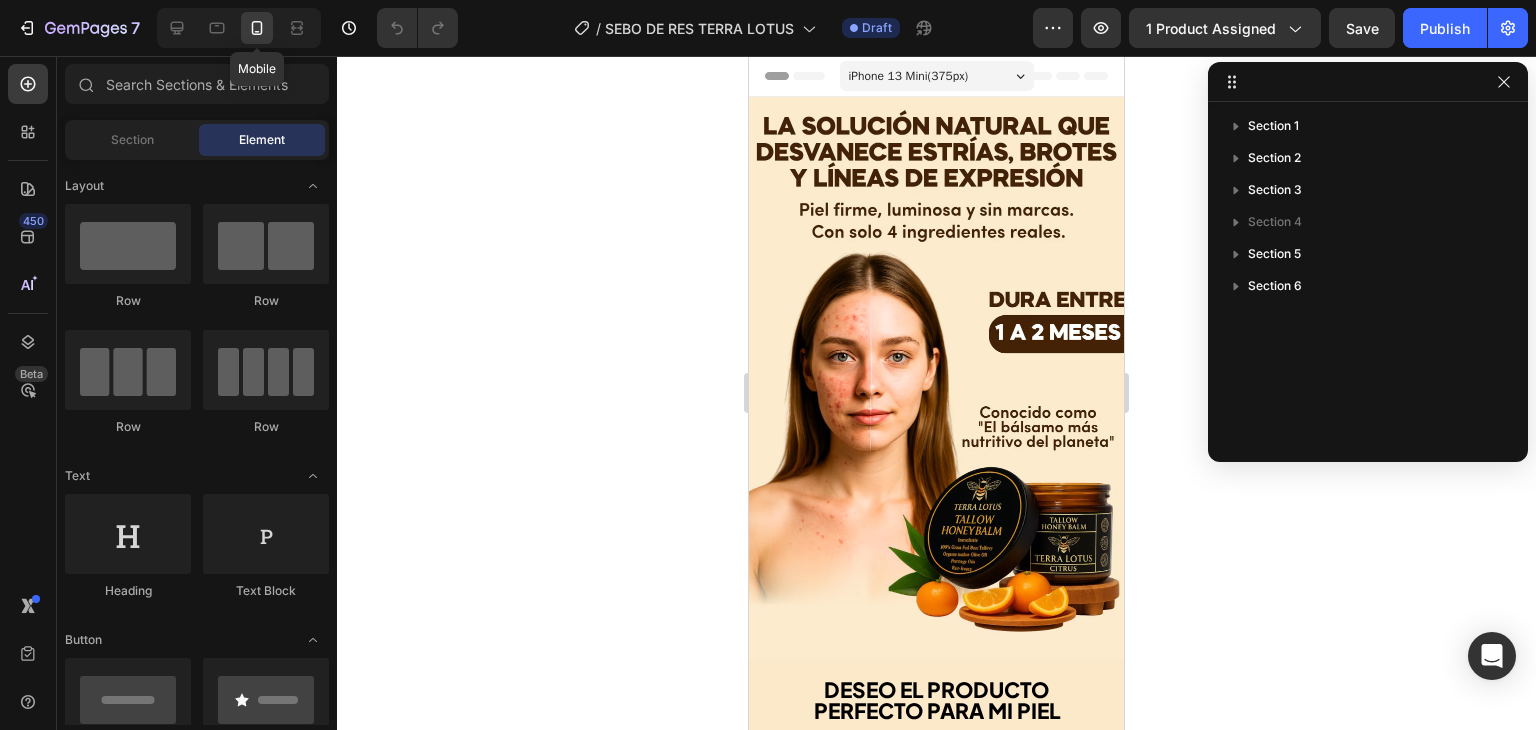 click 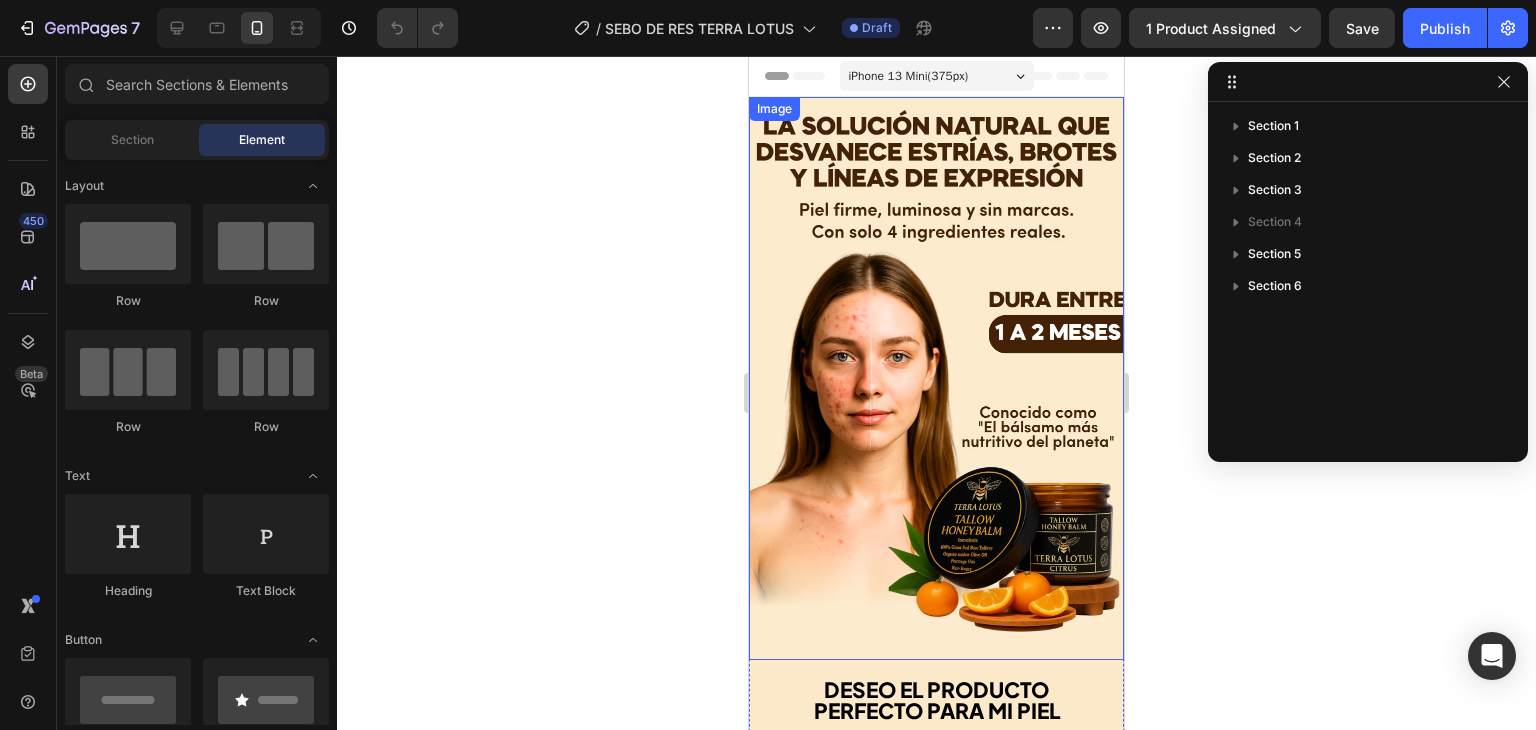 click at bounding box center [936, 378] 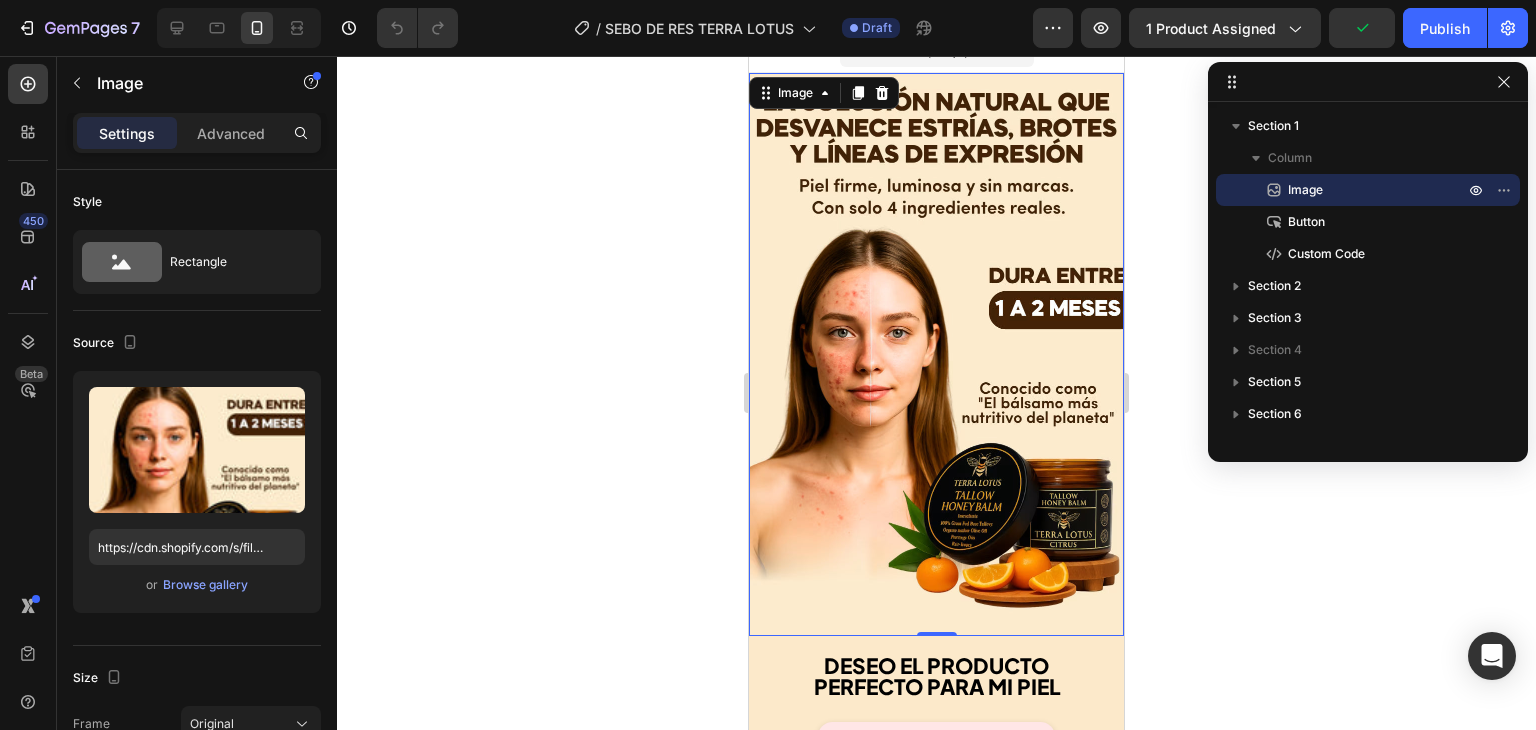 scroll, scrollTop: 36, scrollLeft: 0, axis: vertical 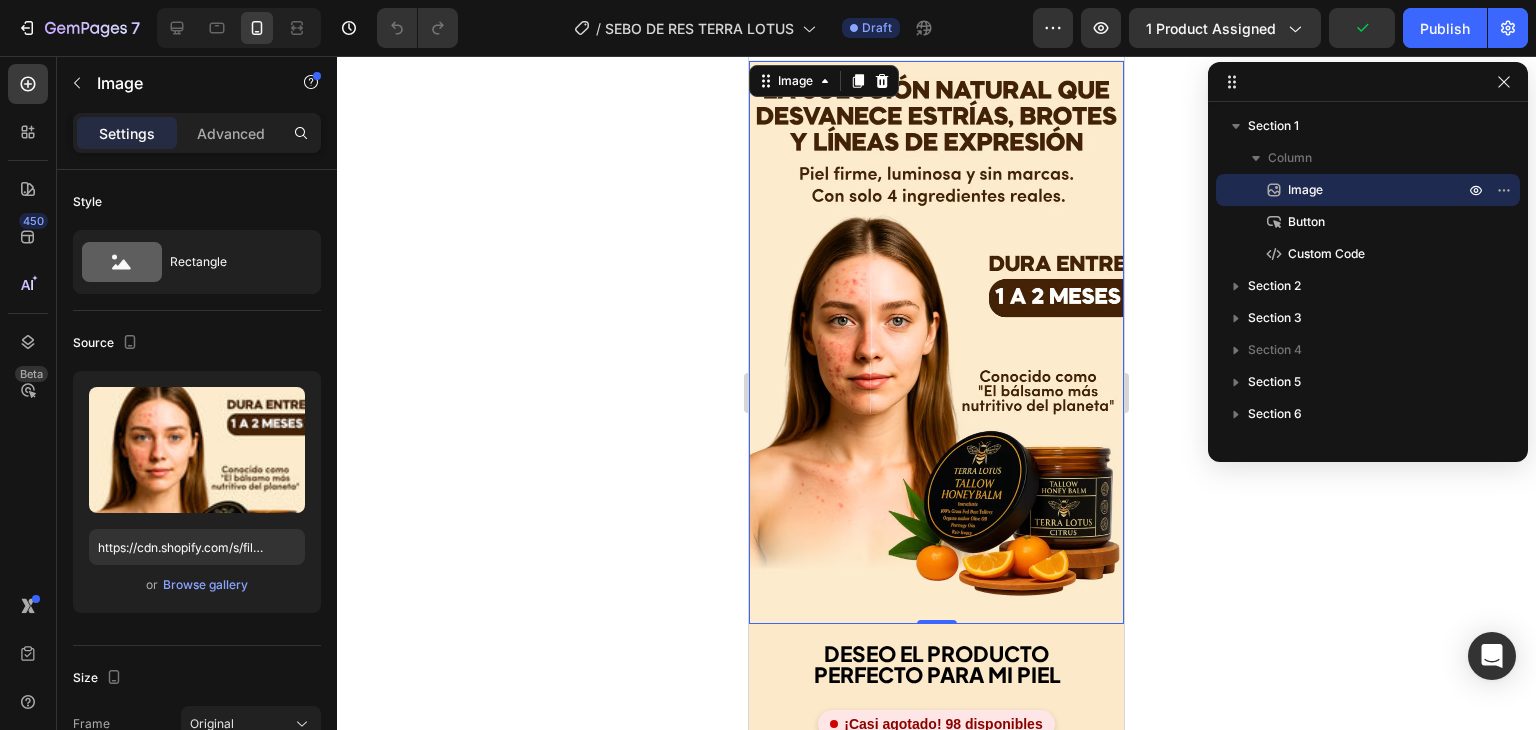 click 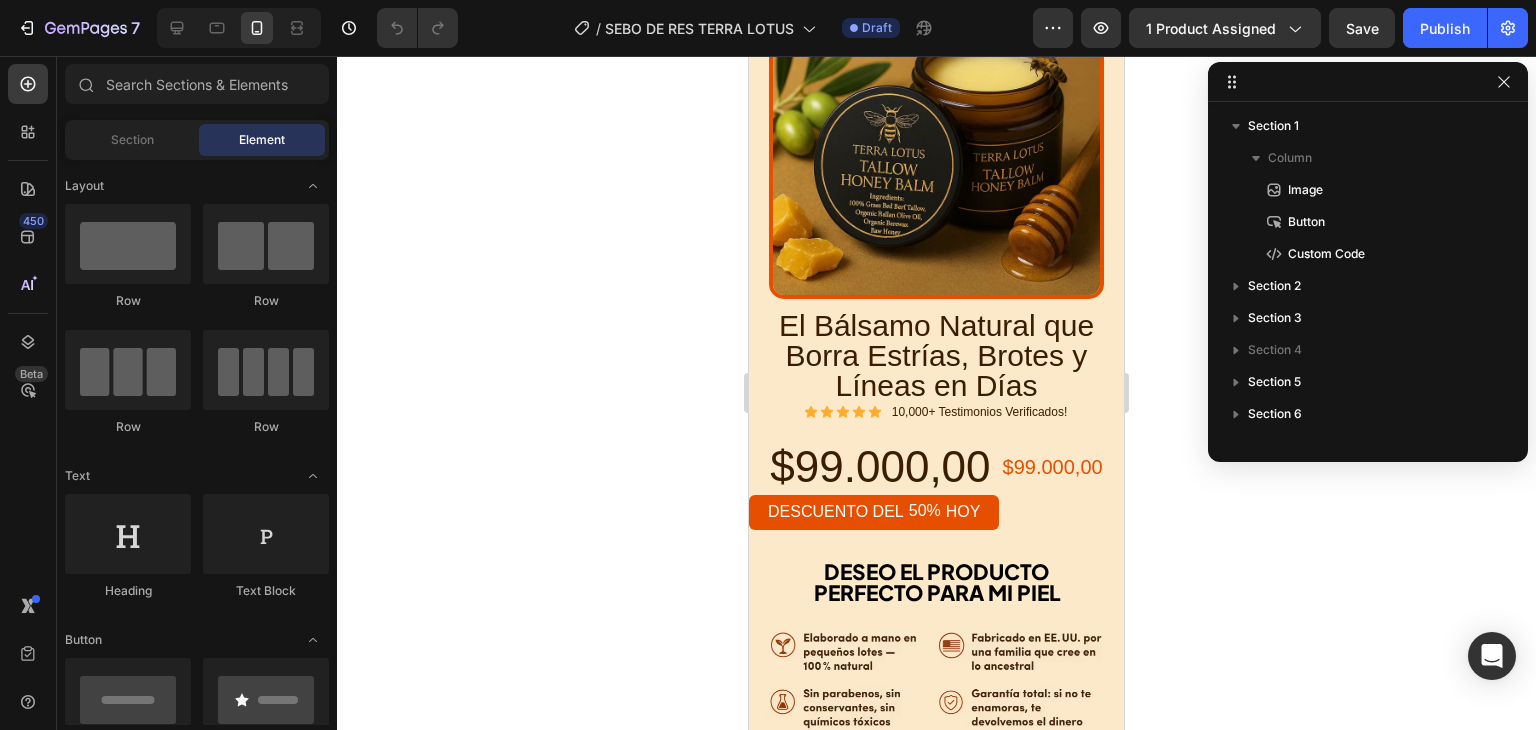 scroll, scrollTop: 2580, scrollLeft: 0, axis: vertical 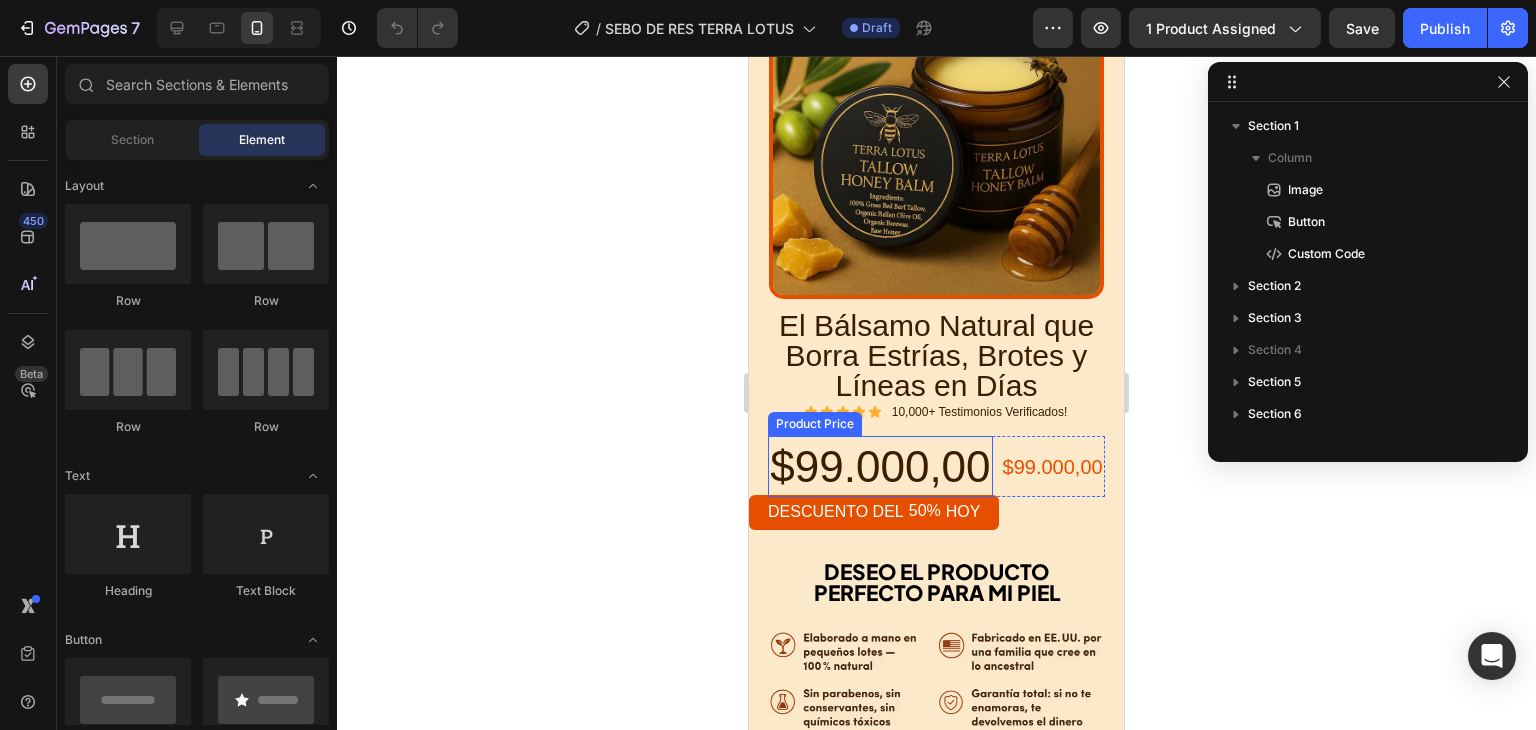click on "$99.000,00" at bounding box center [880, 466] 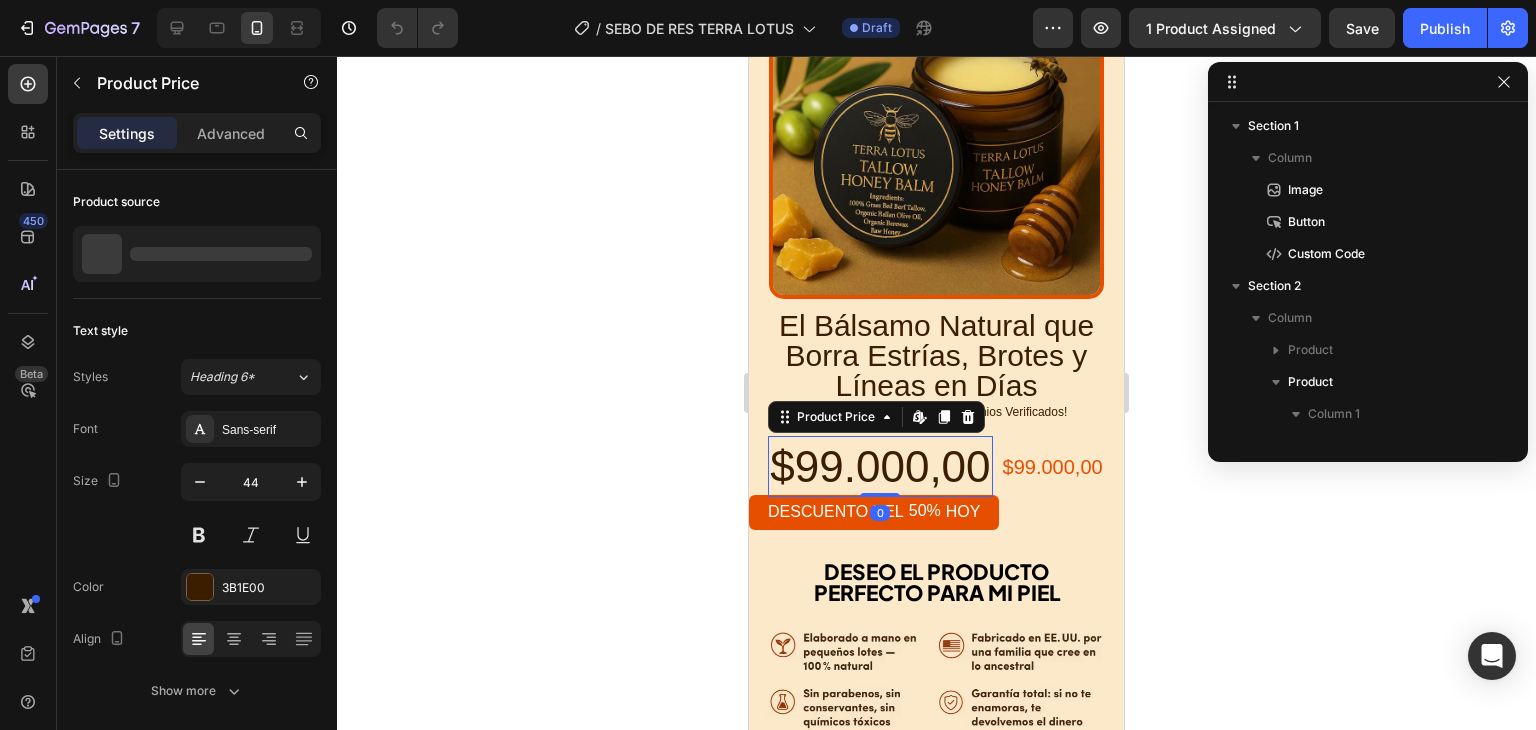 scroll, scrollTop: 730, scrollLeft: 0, axis: vertical 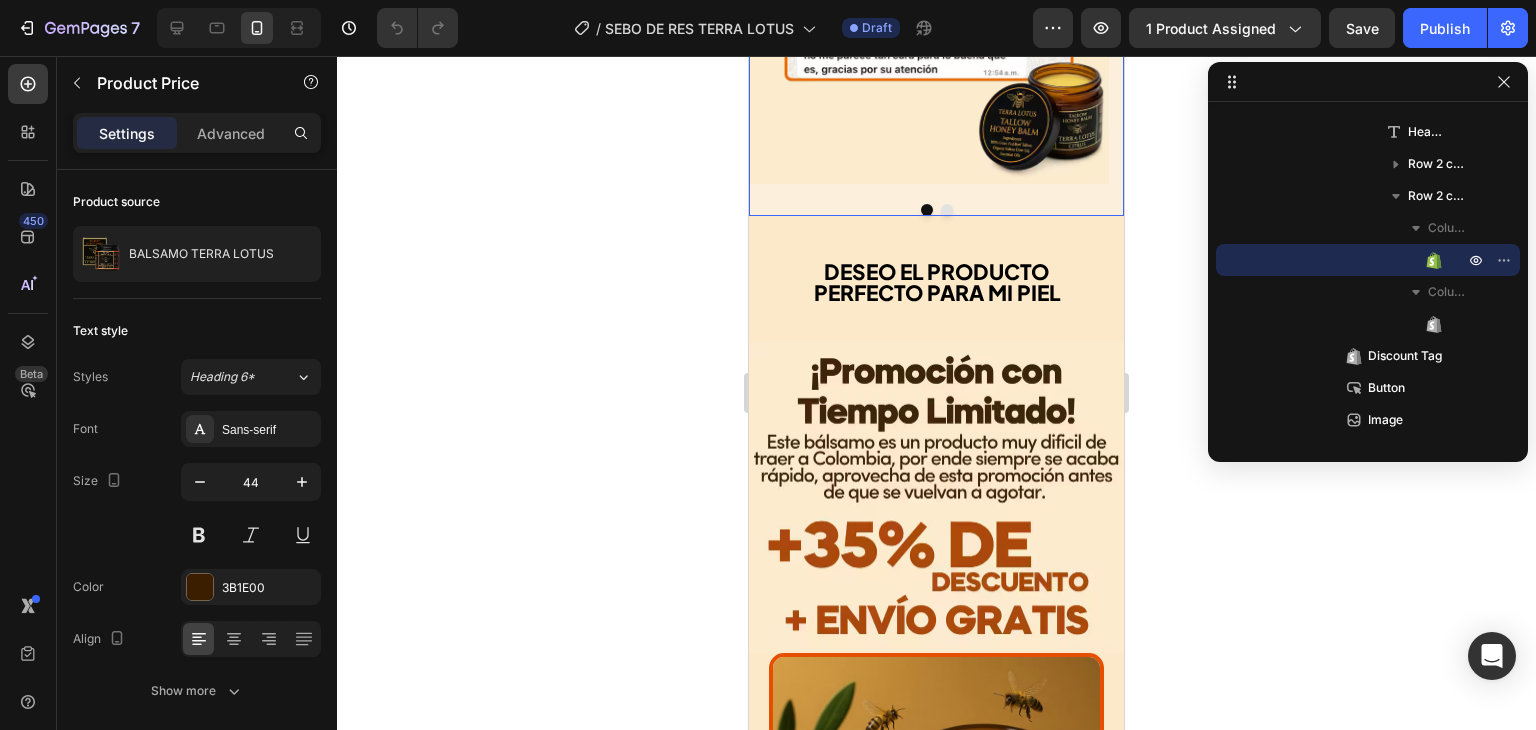click at bounding box center (947, 210) 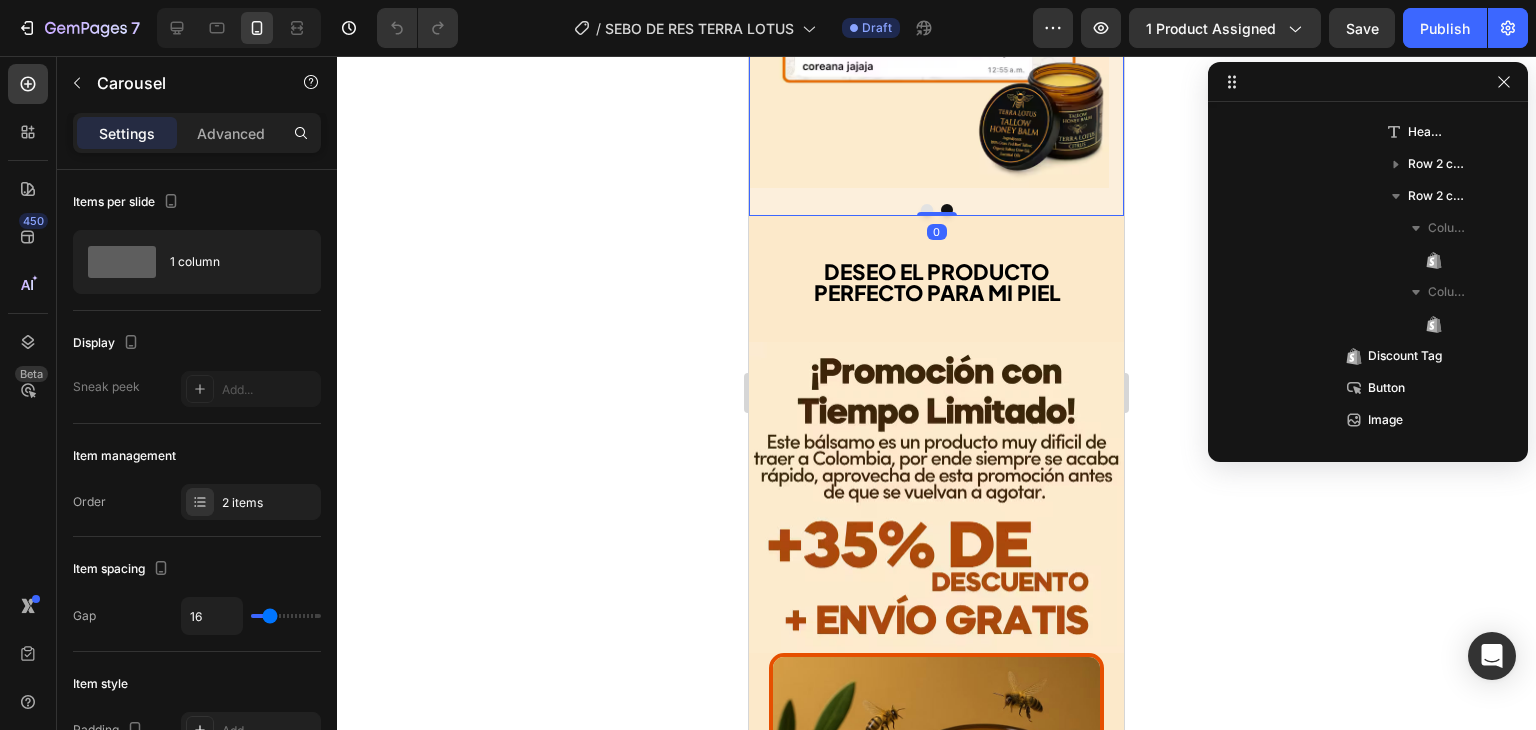 scroll, scrollTop: 1178, scrollLeft: 0, axis: vertical 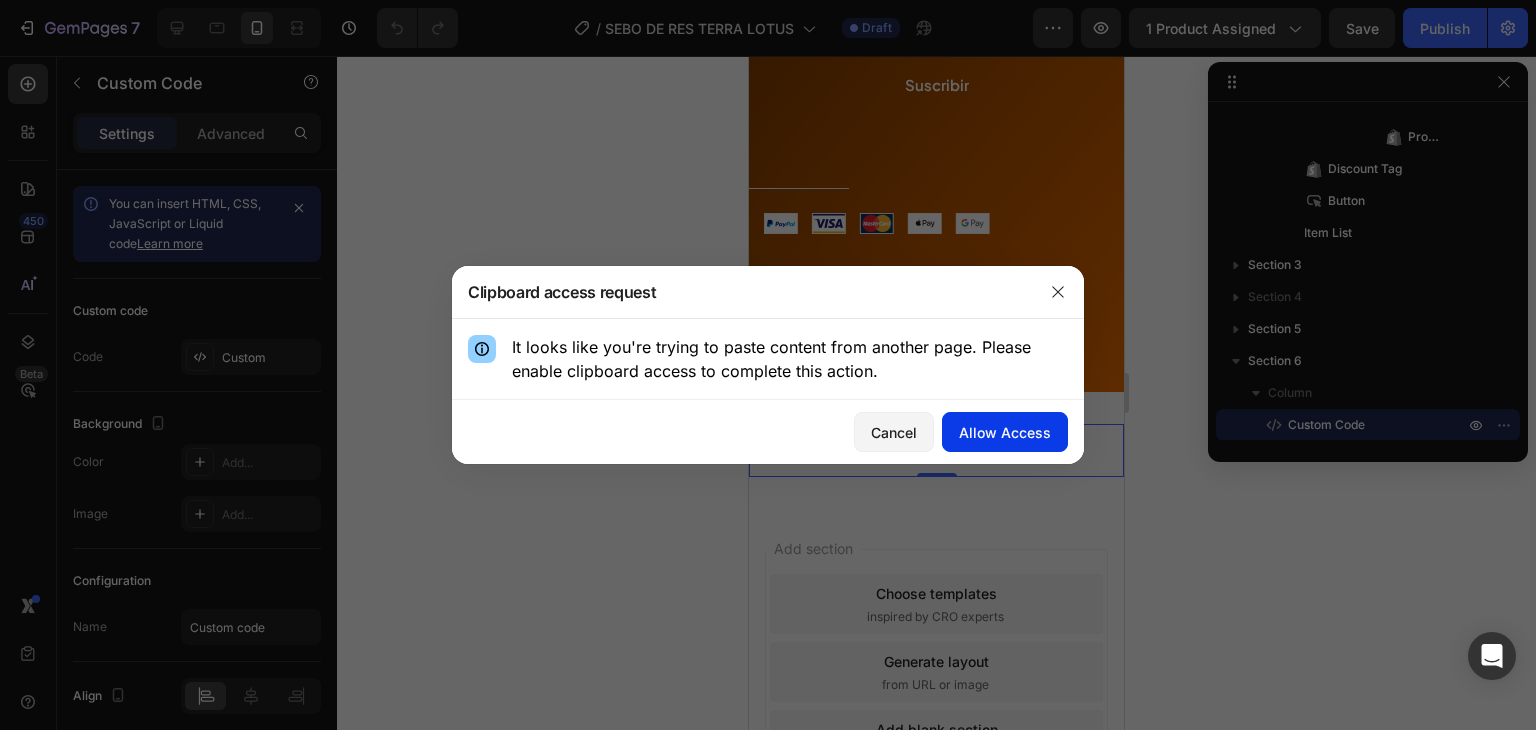 click on "Allow Access" at bounding box center (1005, 432) 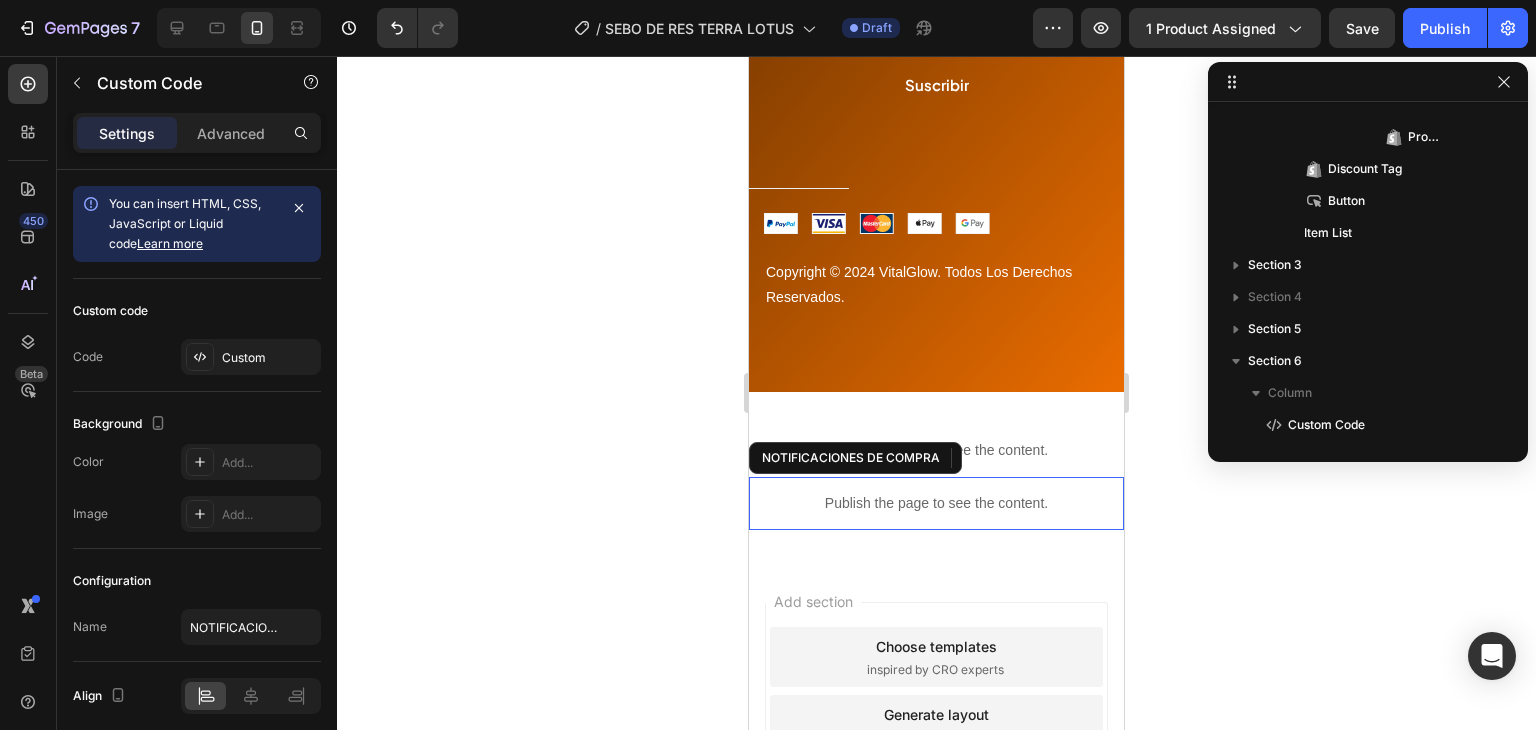 scroll, scrollTop: 1717, scrollLeft: 0, axis: vertical 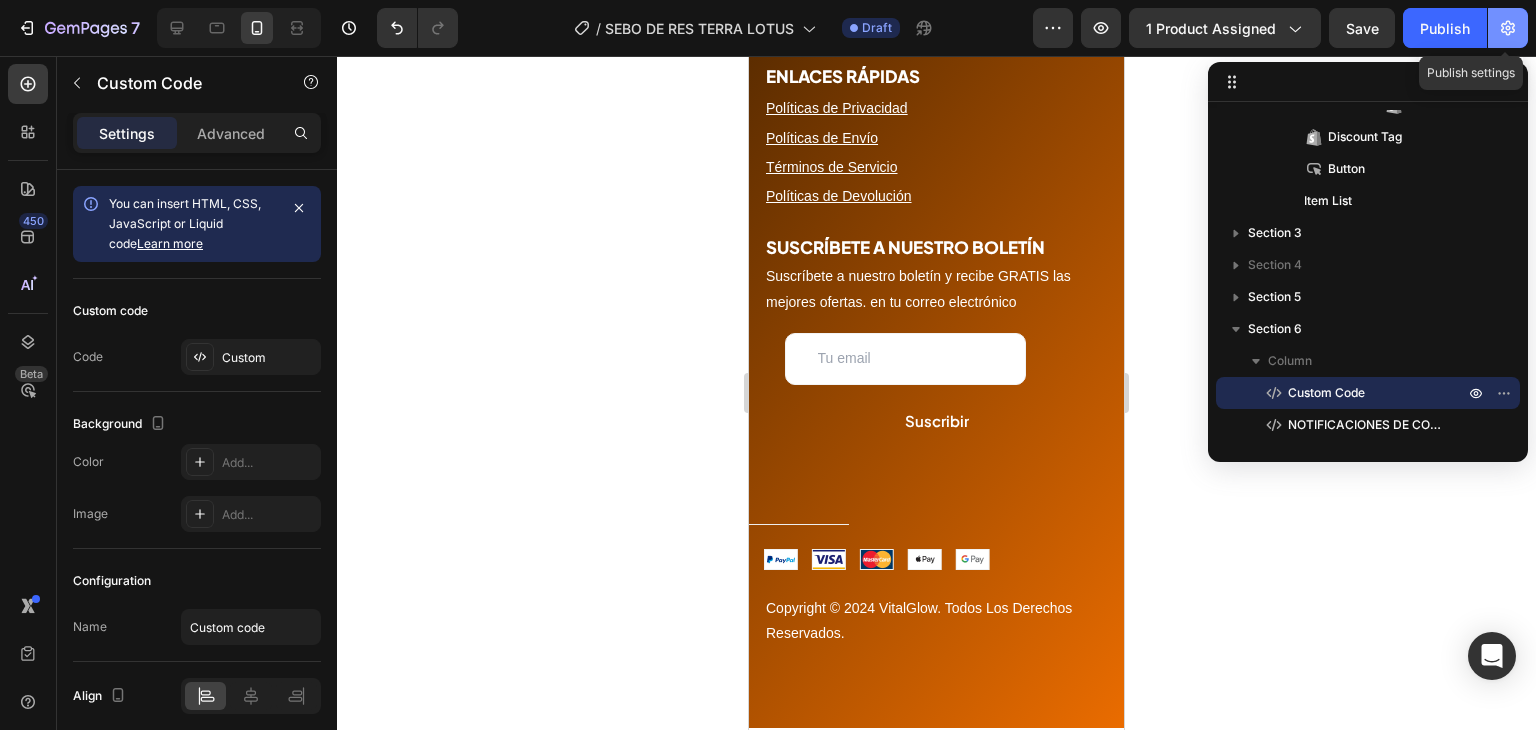 click 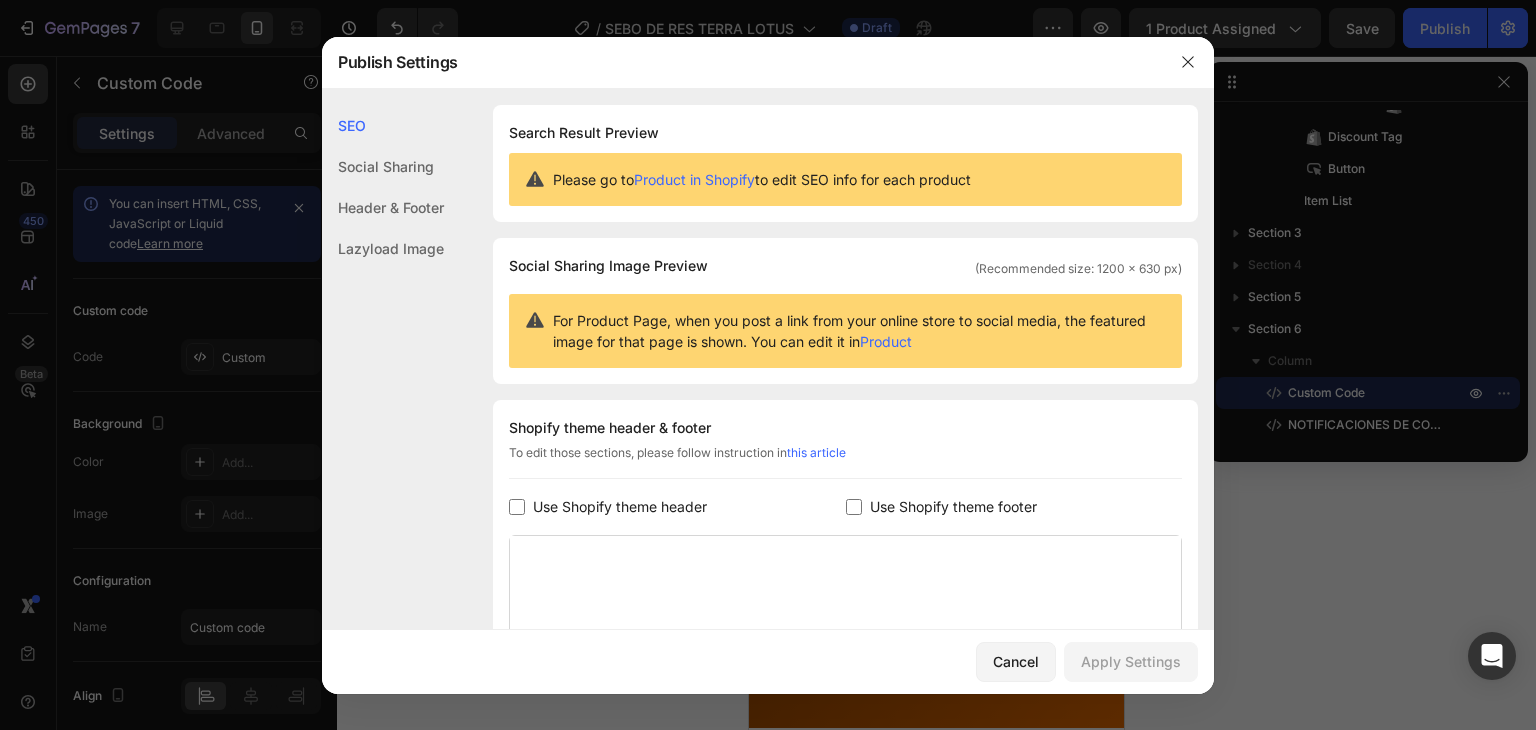 click on "Use Shopify theme footer" at bounding box center (953, 507) 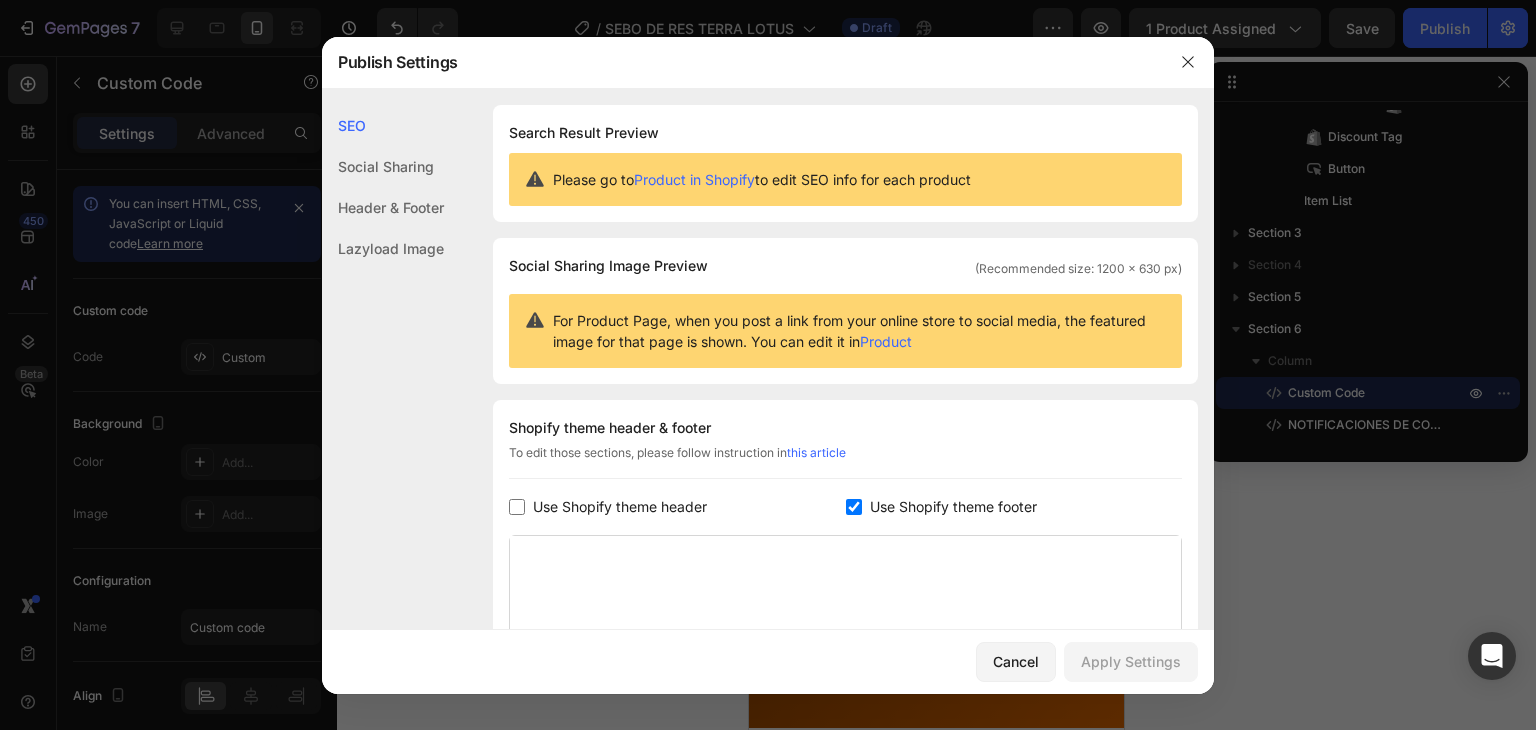 checkbox on "true" 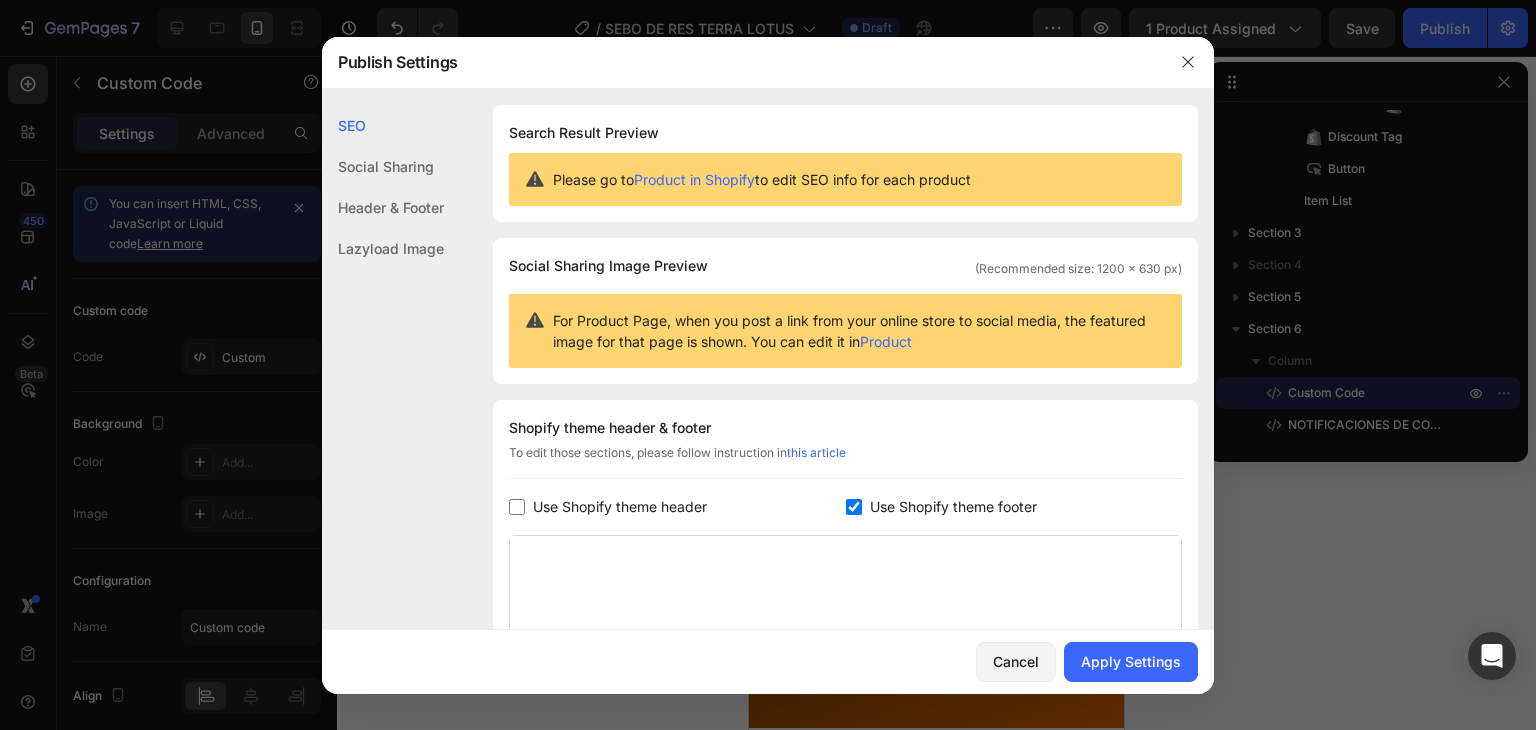 click on "Use Shopify theme header" at bounding box center [620, 507] 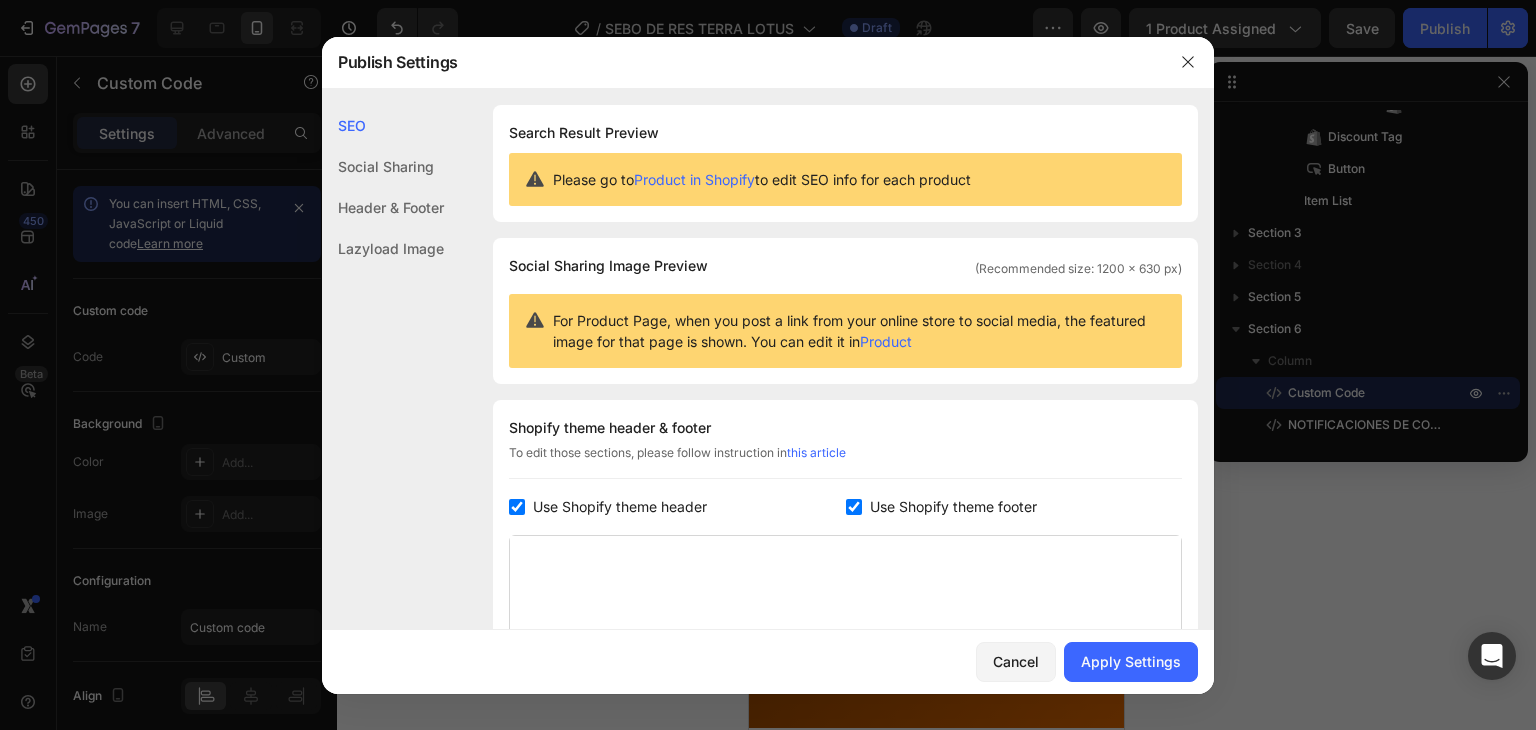 checkbox on "true" 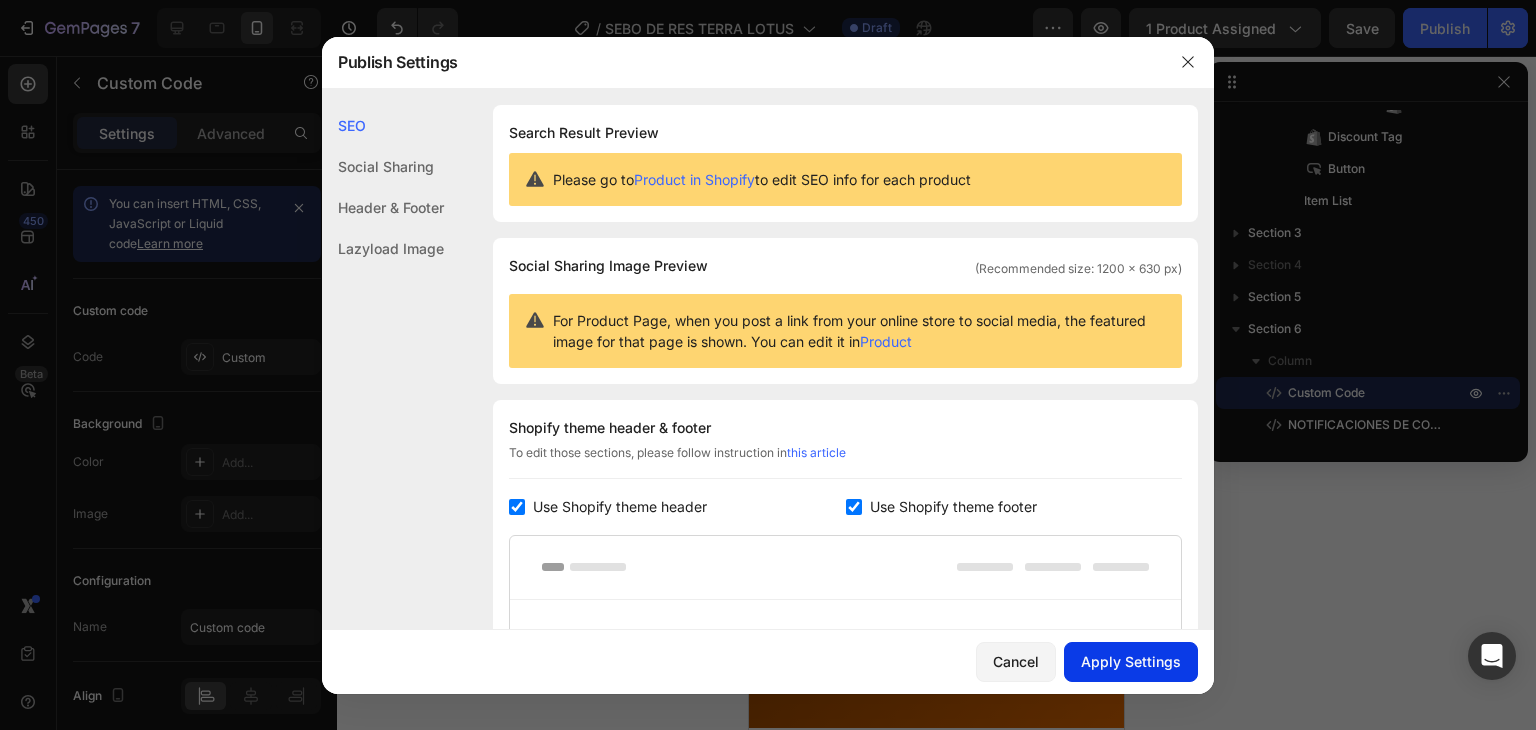 click on "Apply Settings" at bounding box center [1131, 661] 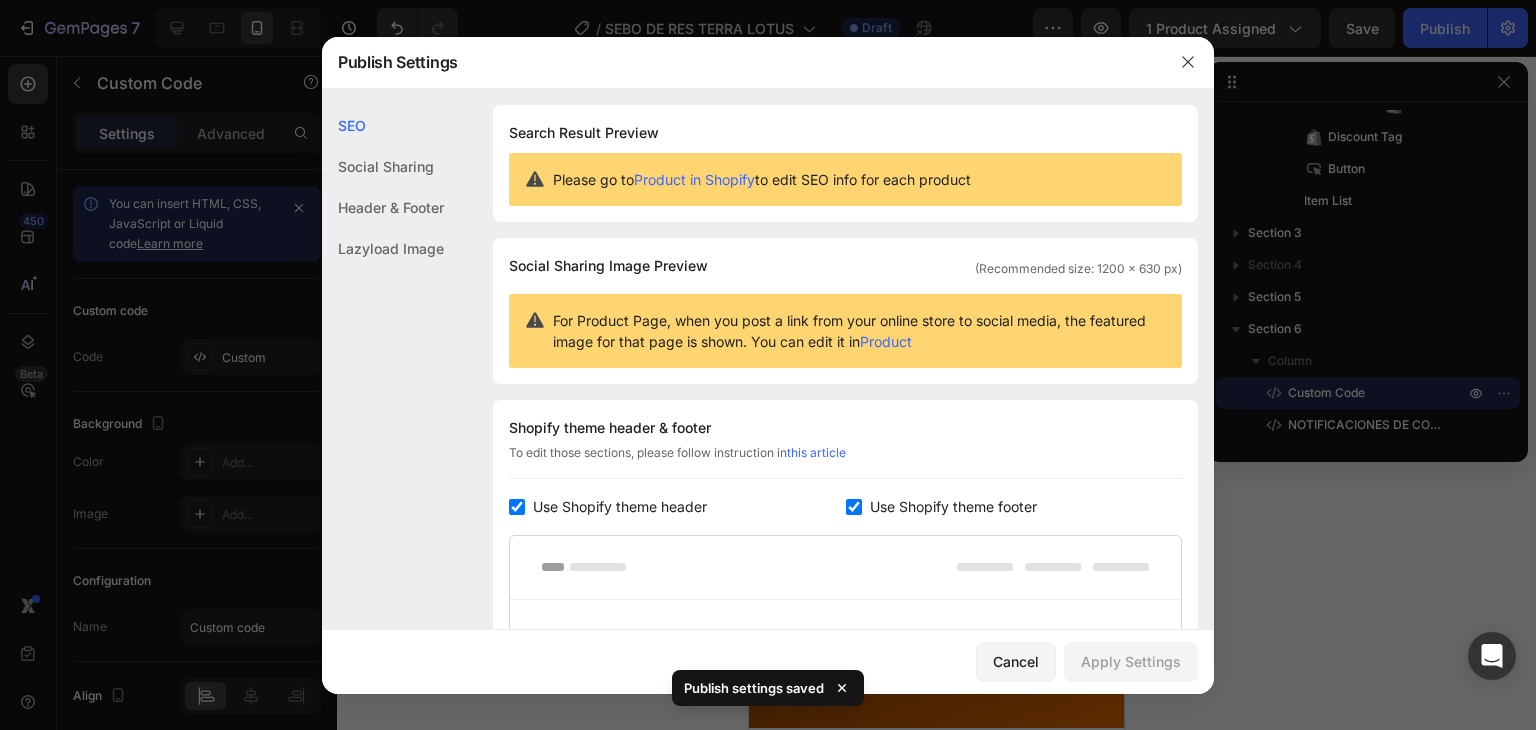 click on "Use Shopify theme footer" at bounding box center [953, 507] 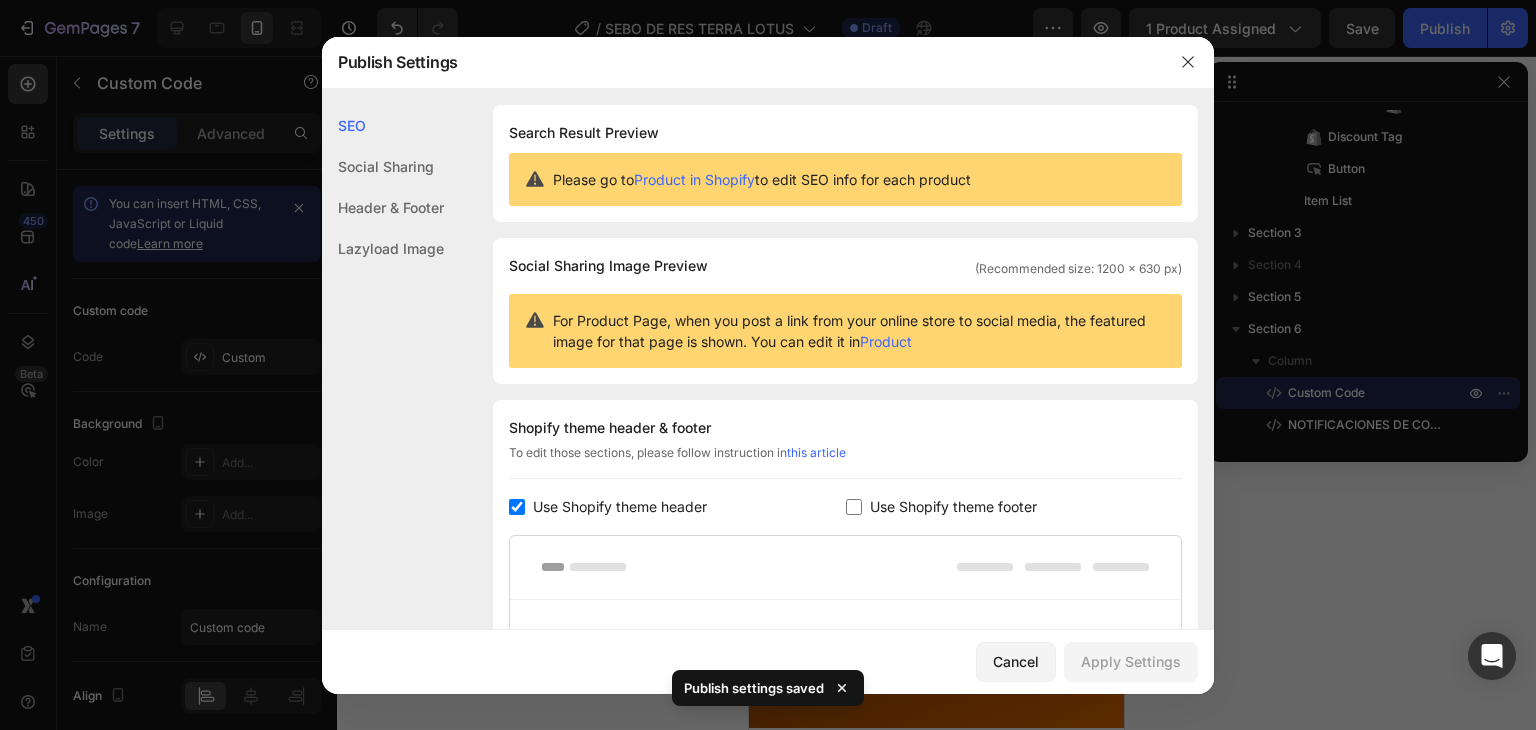 checkbox on "false" 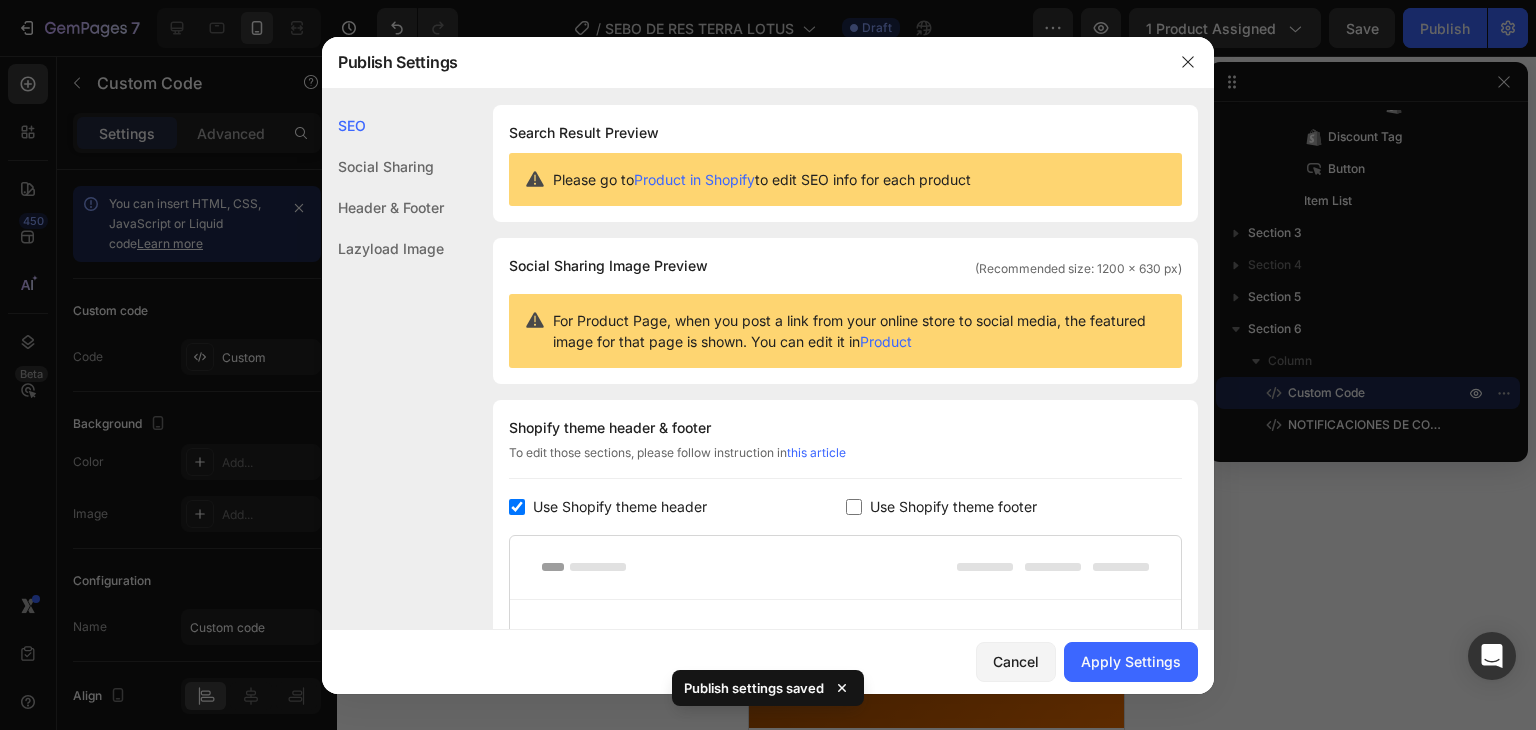 click on "Use Shopify theme header" at bounding box center [620, 507] 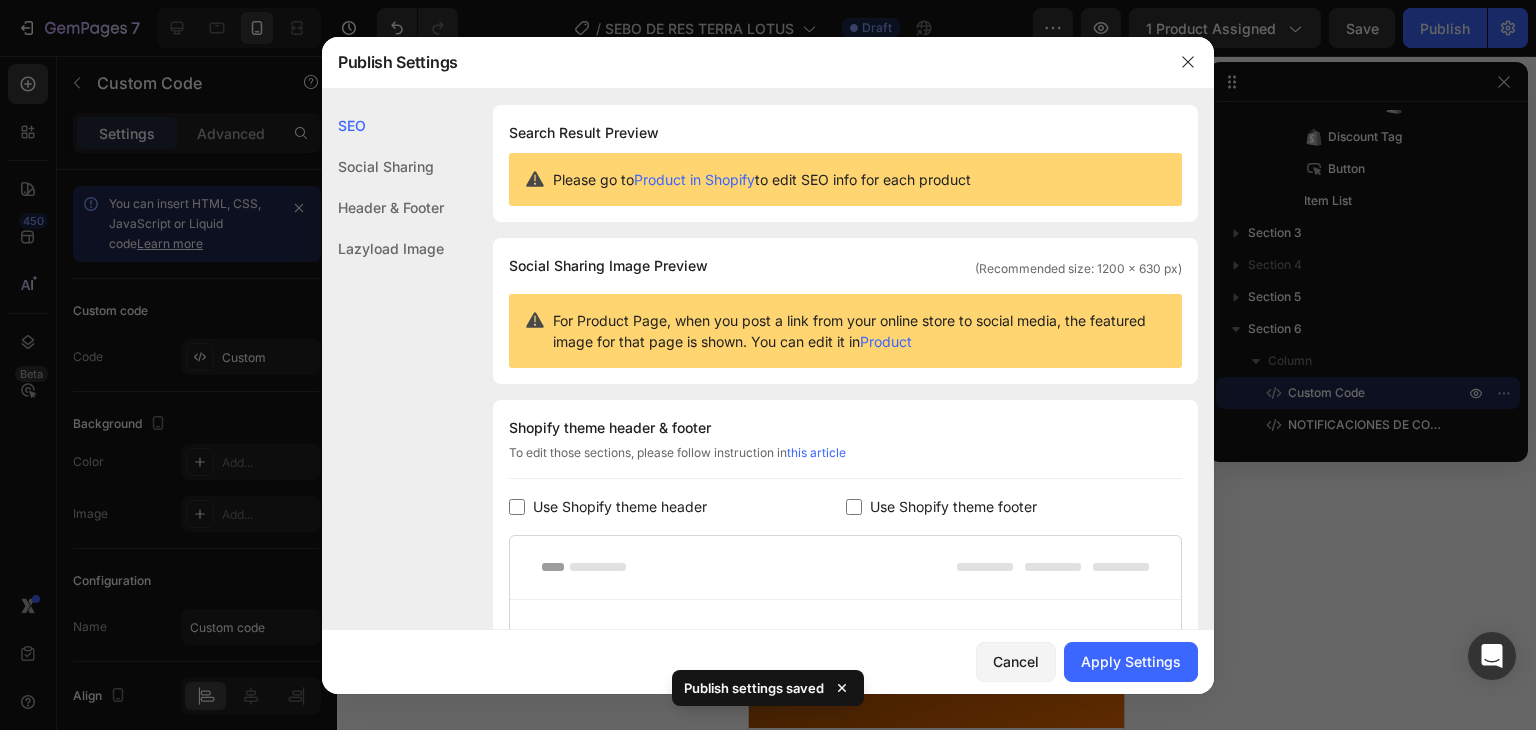checkbox on "false" 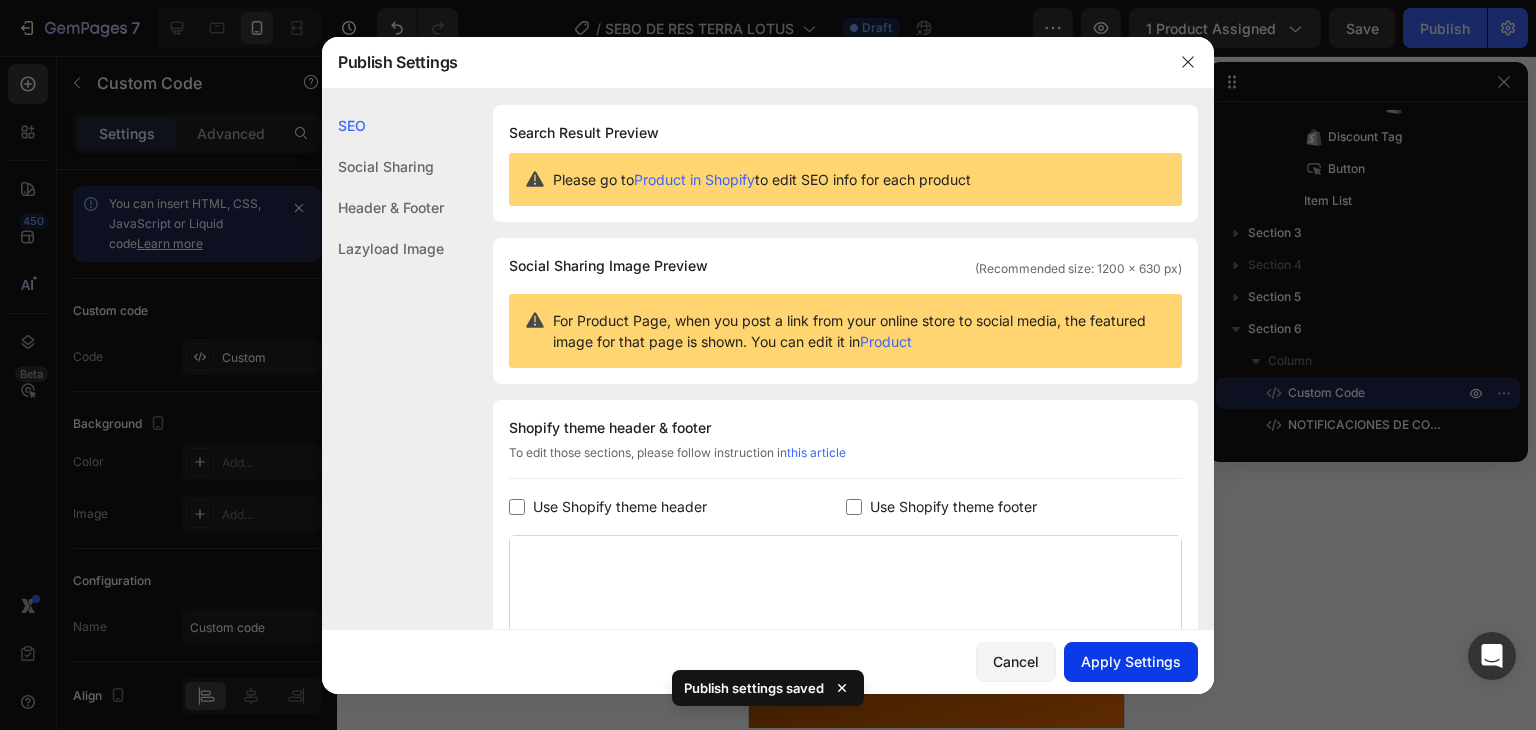 click on "Apply Settings" at bounding box center (1131, 661) 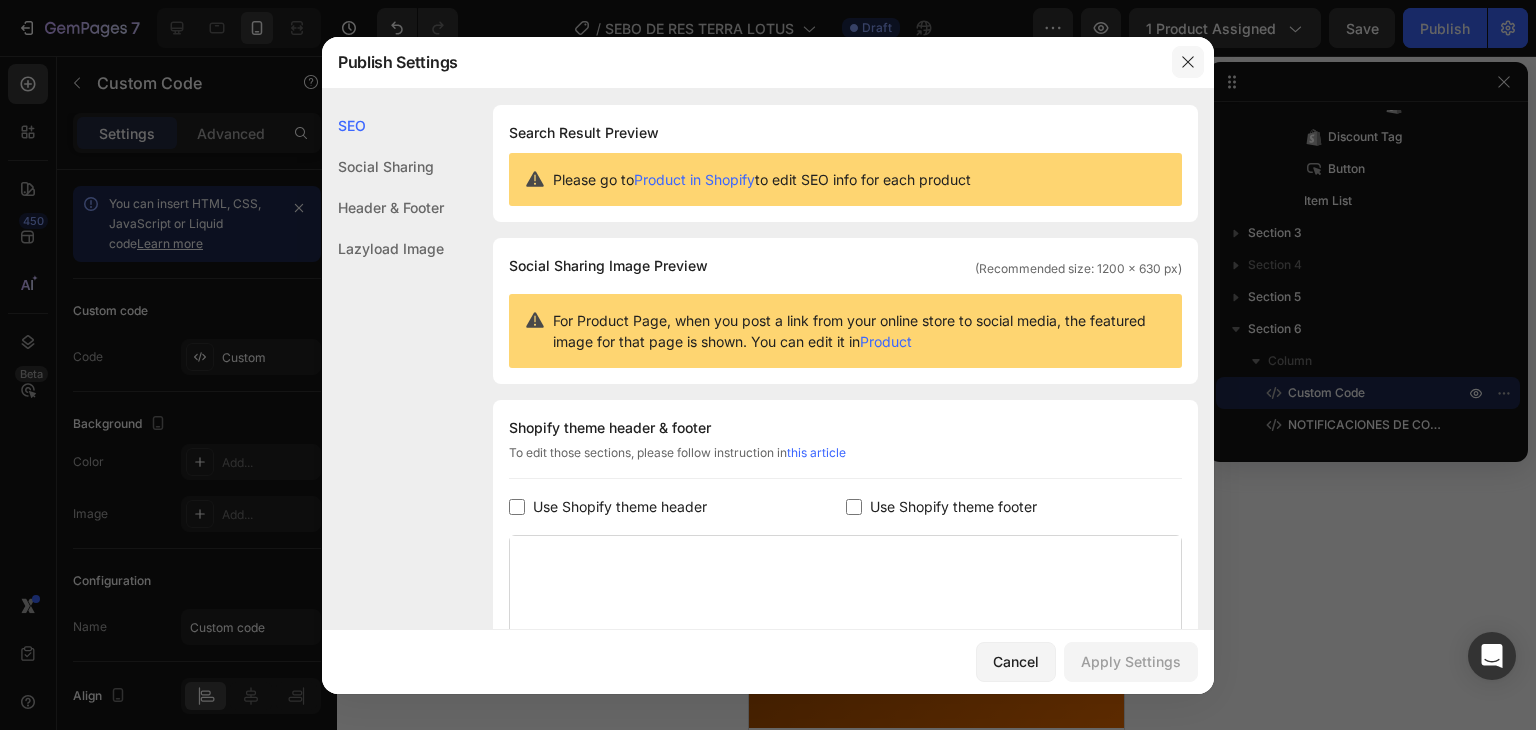 click at bounding box center (1188, 62) 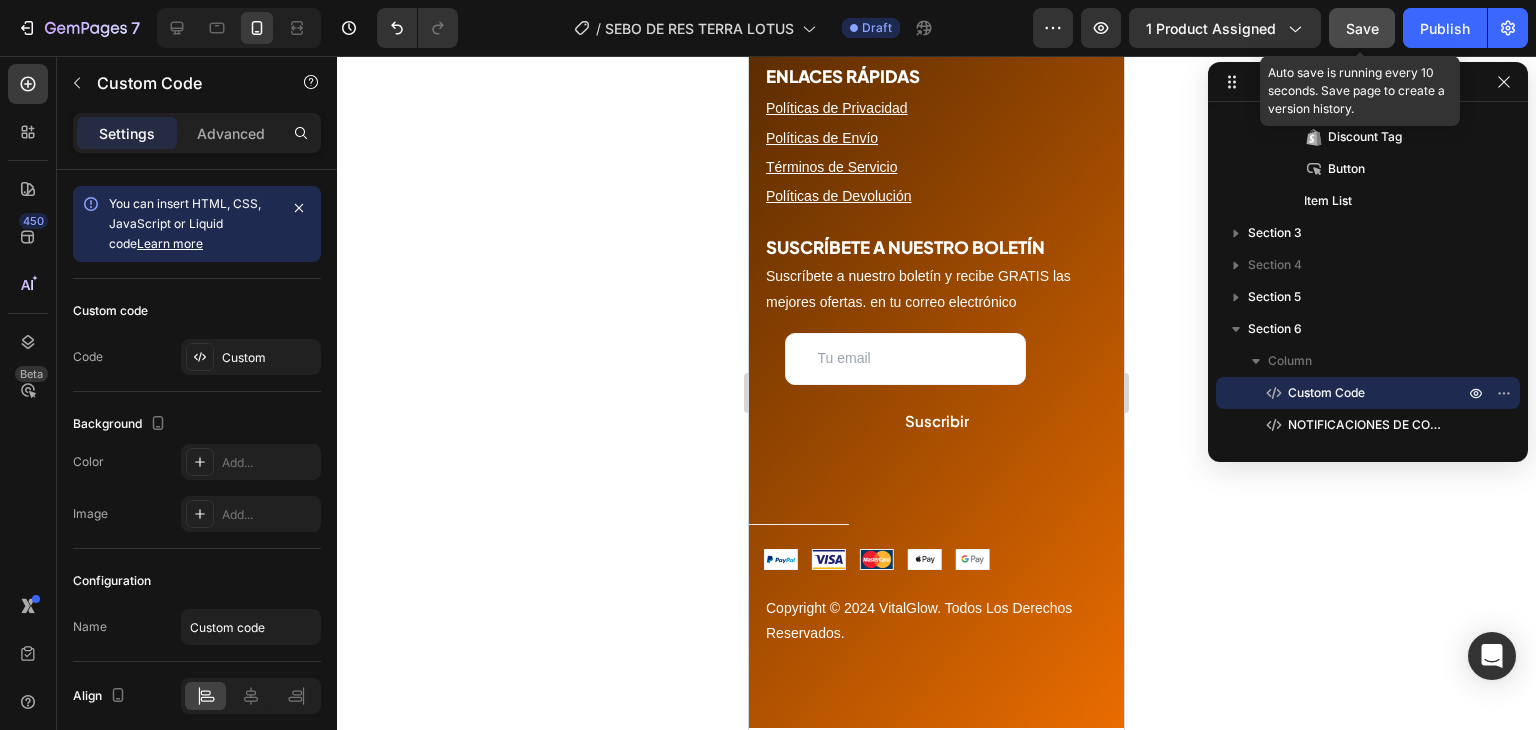 click on "Save" 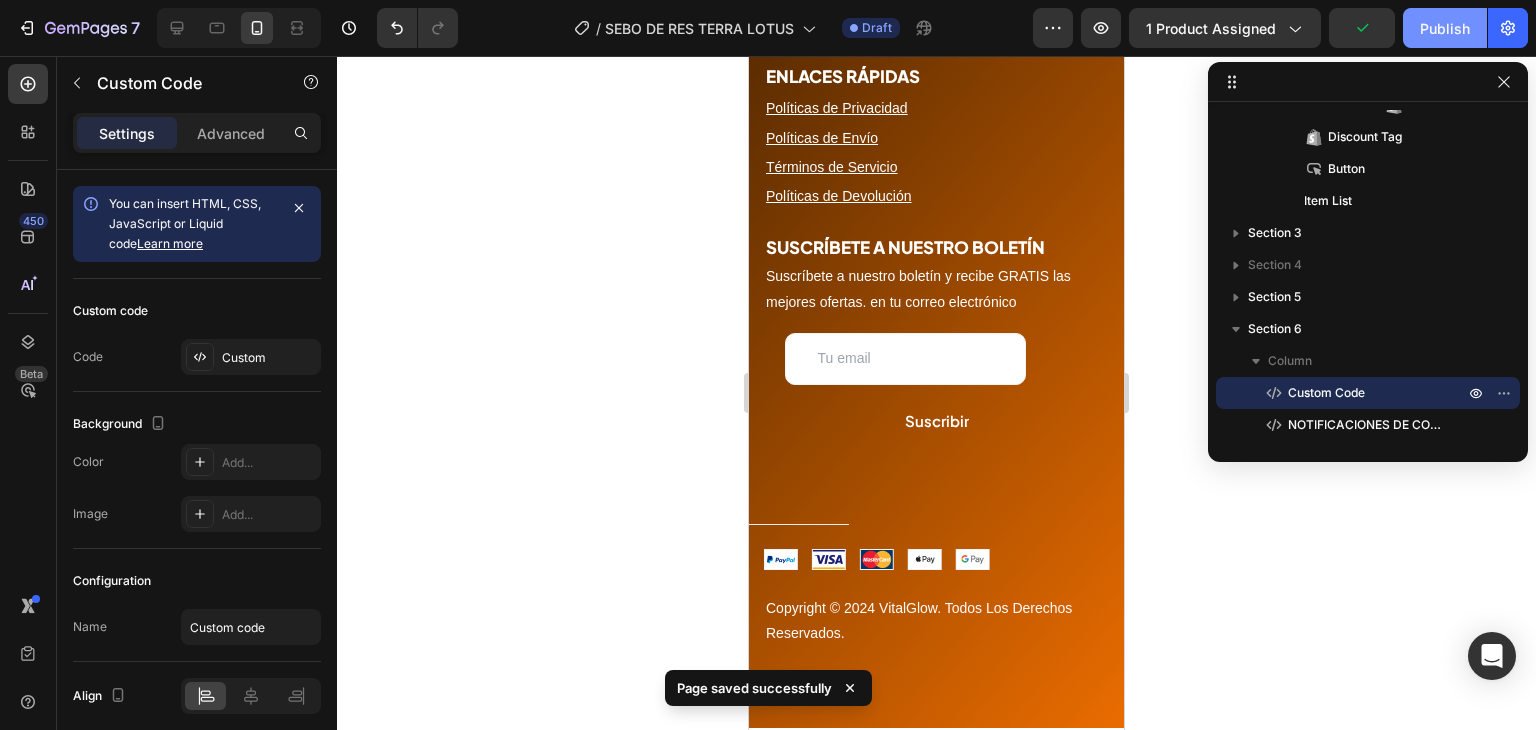 click on "Publish" 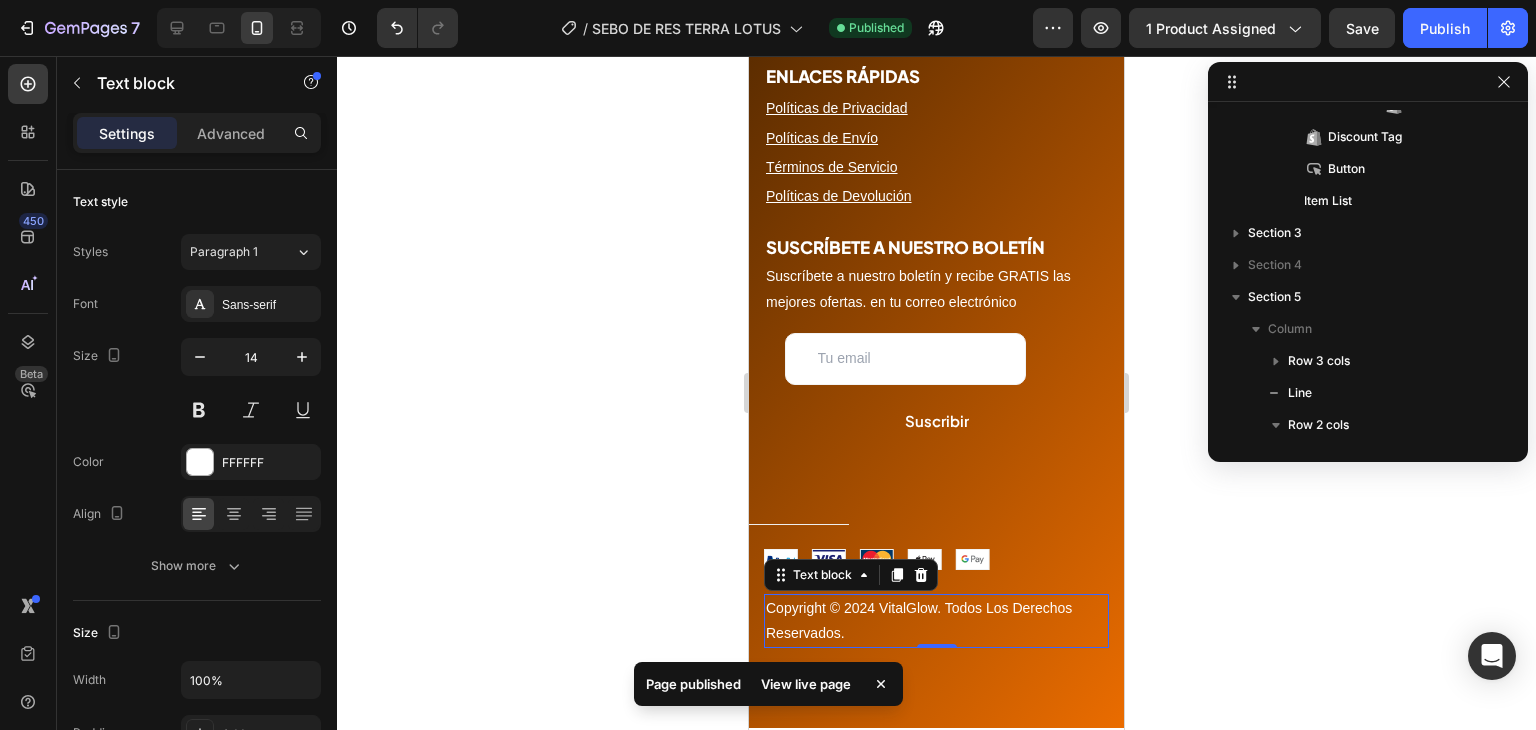 scroll, scrollTop: 2005, scrollLeft: 0, axis: vertical 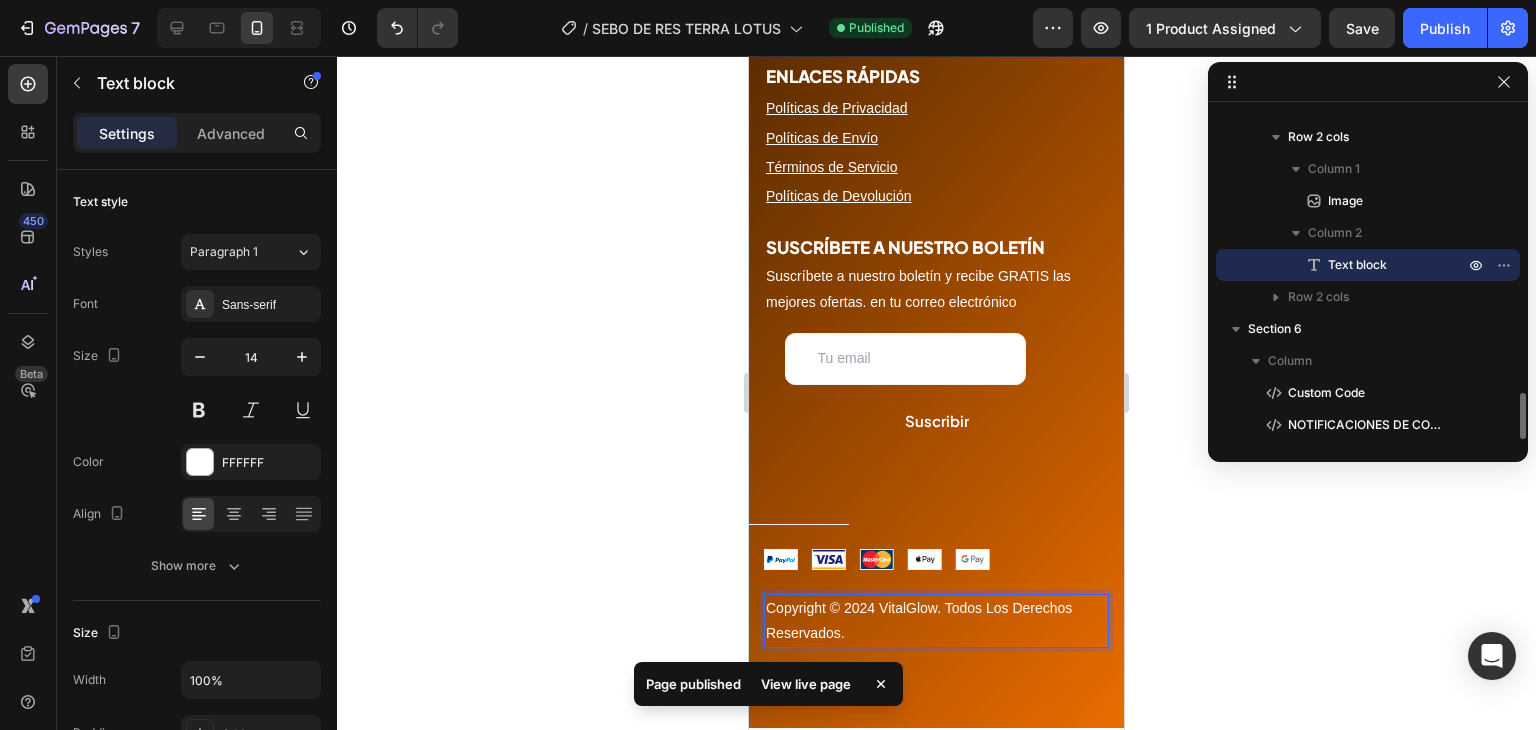 click on "Copyright © 2024 VitalGlow. Todos Los Derechos Reservados." at bounding box center [936, 621] 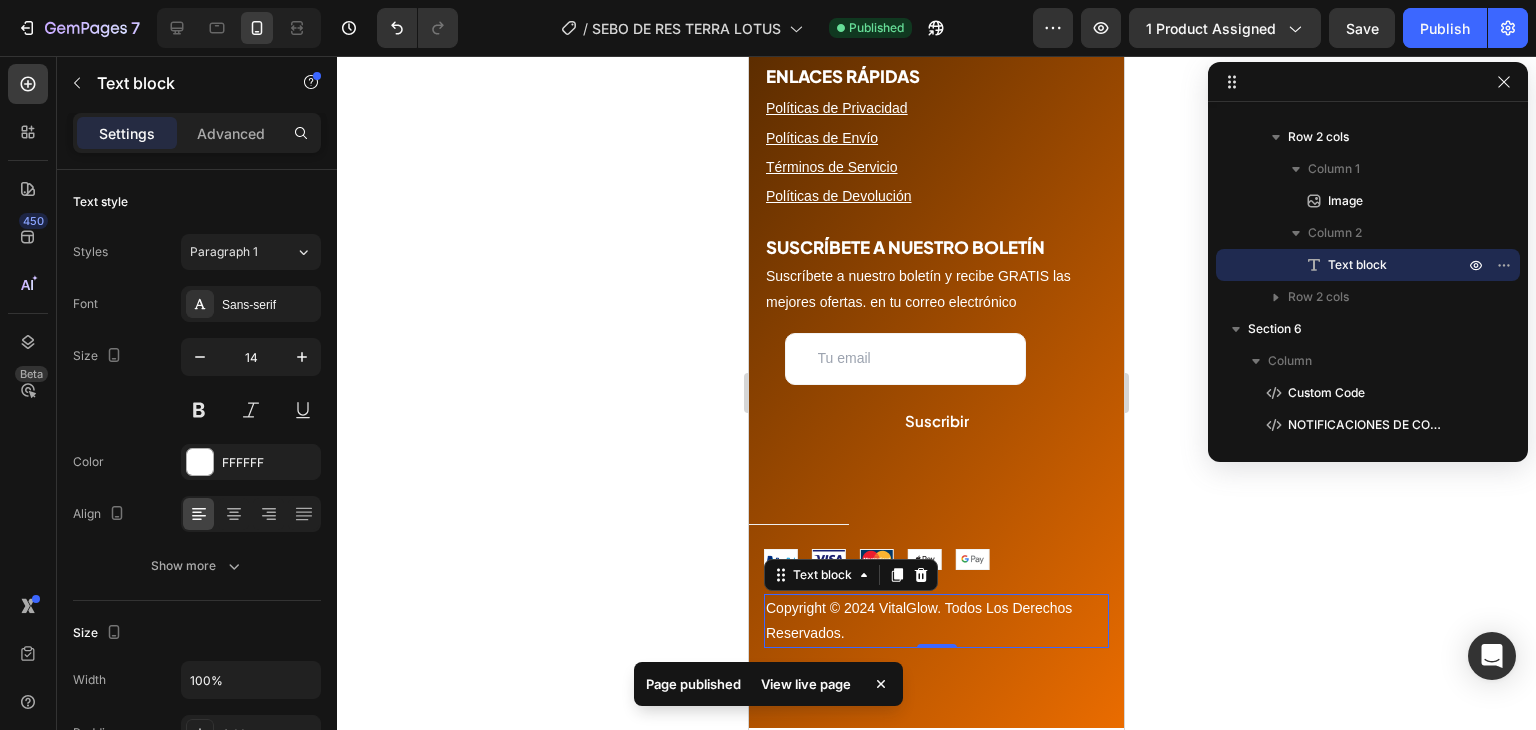 click on "Copyright © 2024 VitalGlow. Todos Los Derechos Reservados." at bounding box center (936, 621) 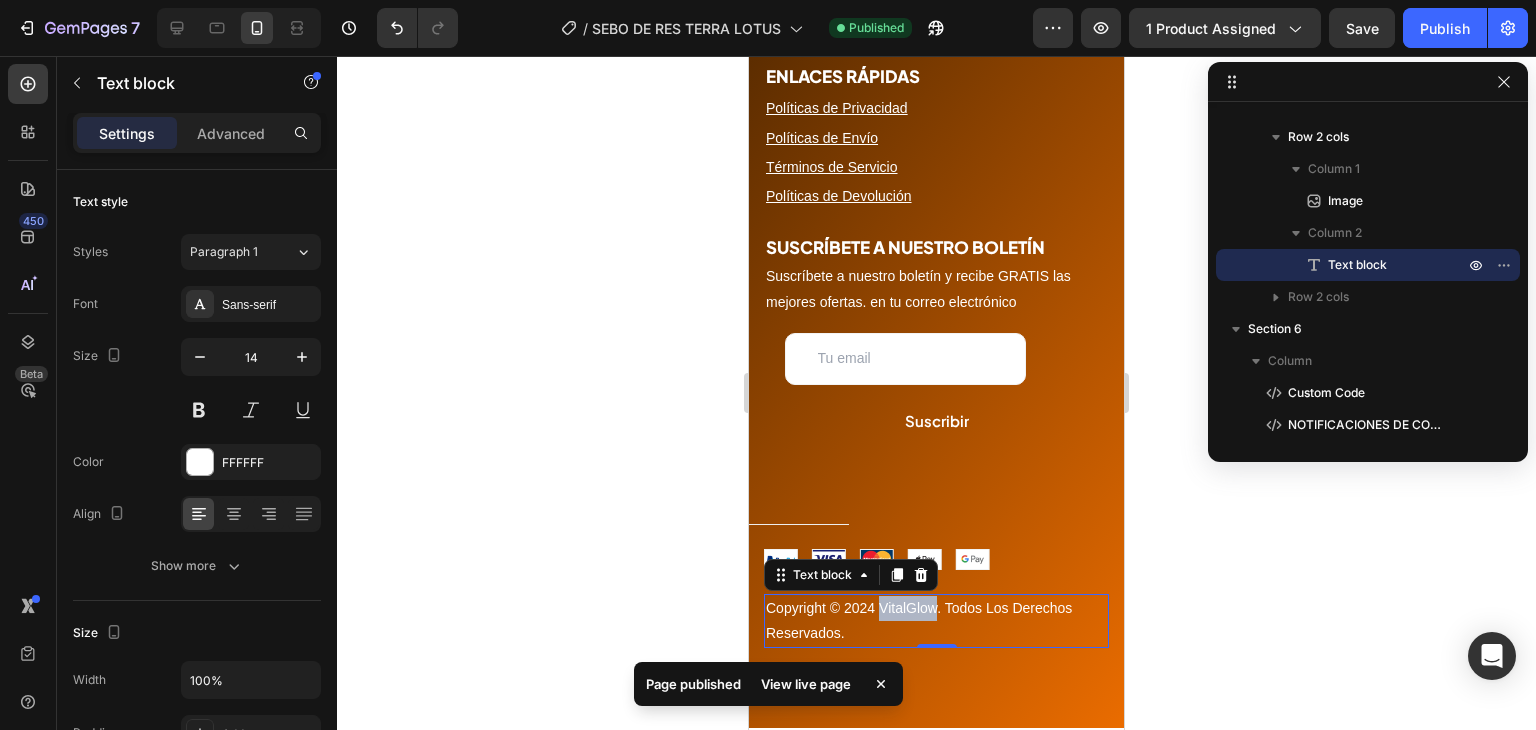 click on "Copyright © 2024 VitalGlow. Todos Los Derechos Reservados." at bounding box center [936, 621] 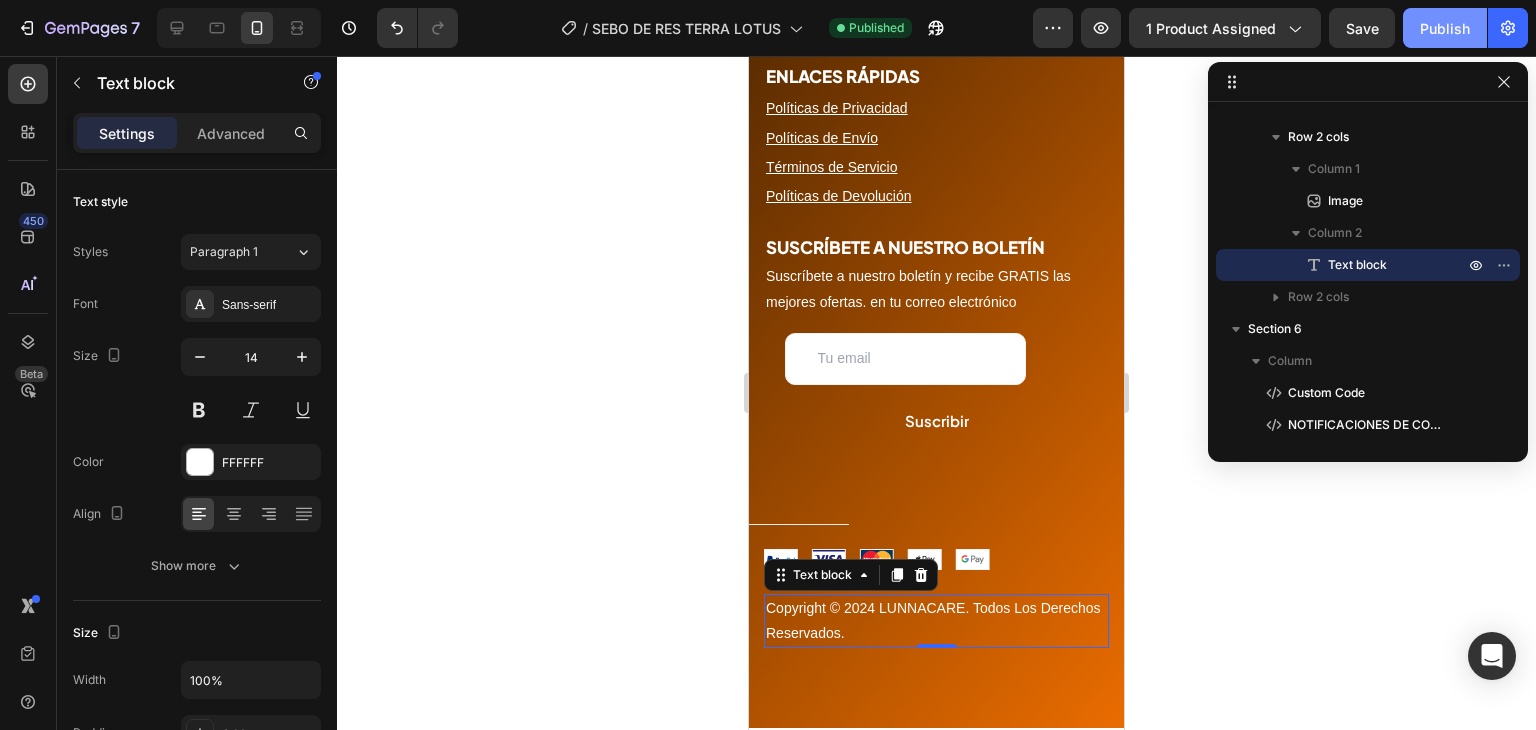 click on "Publish" 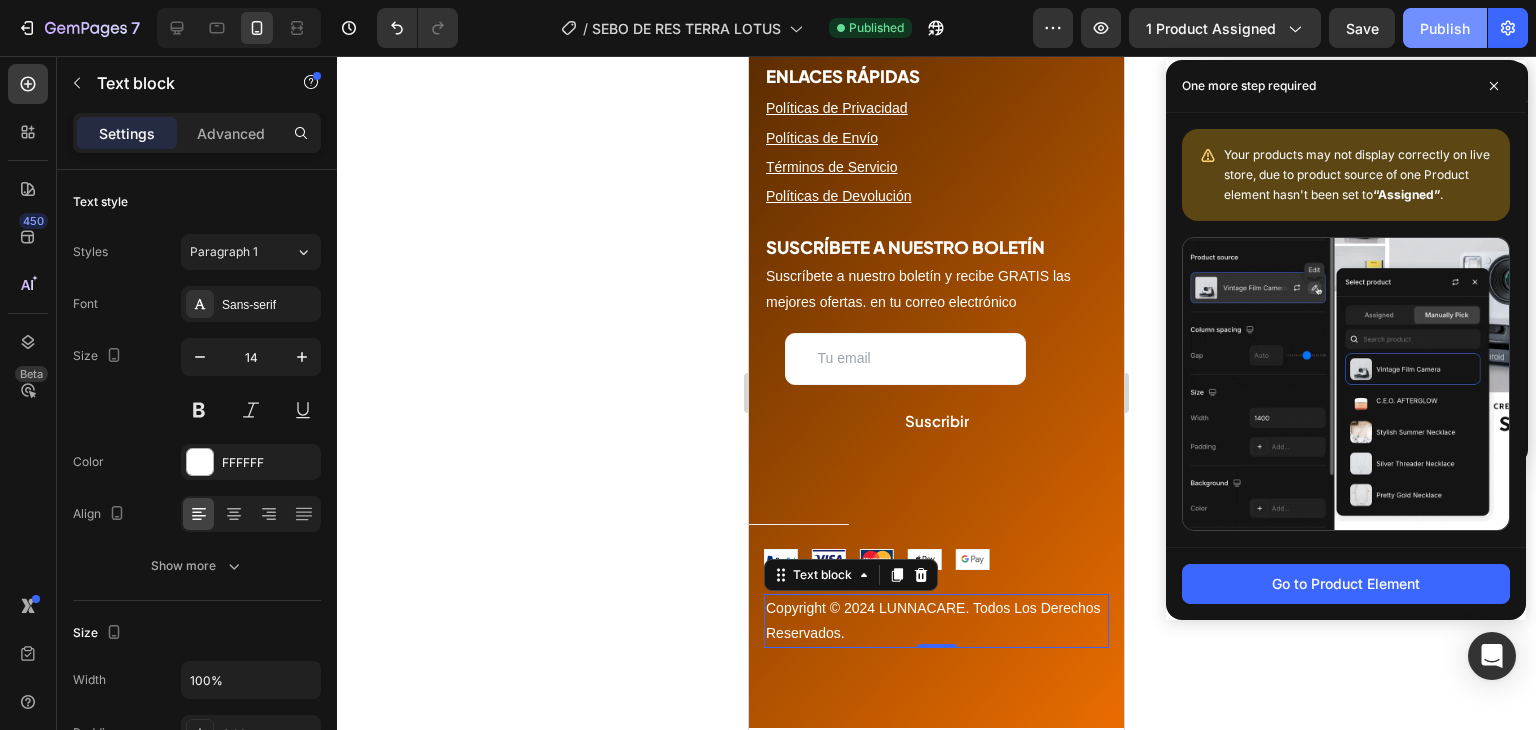 click on "Publish" 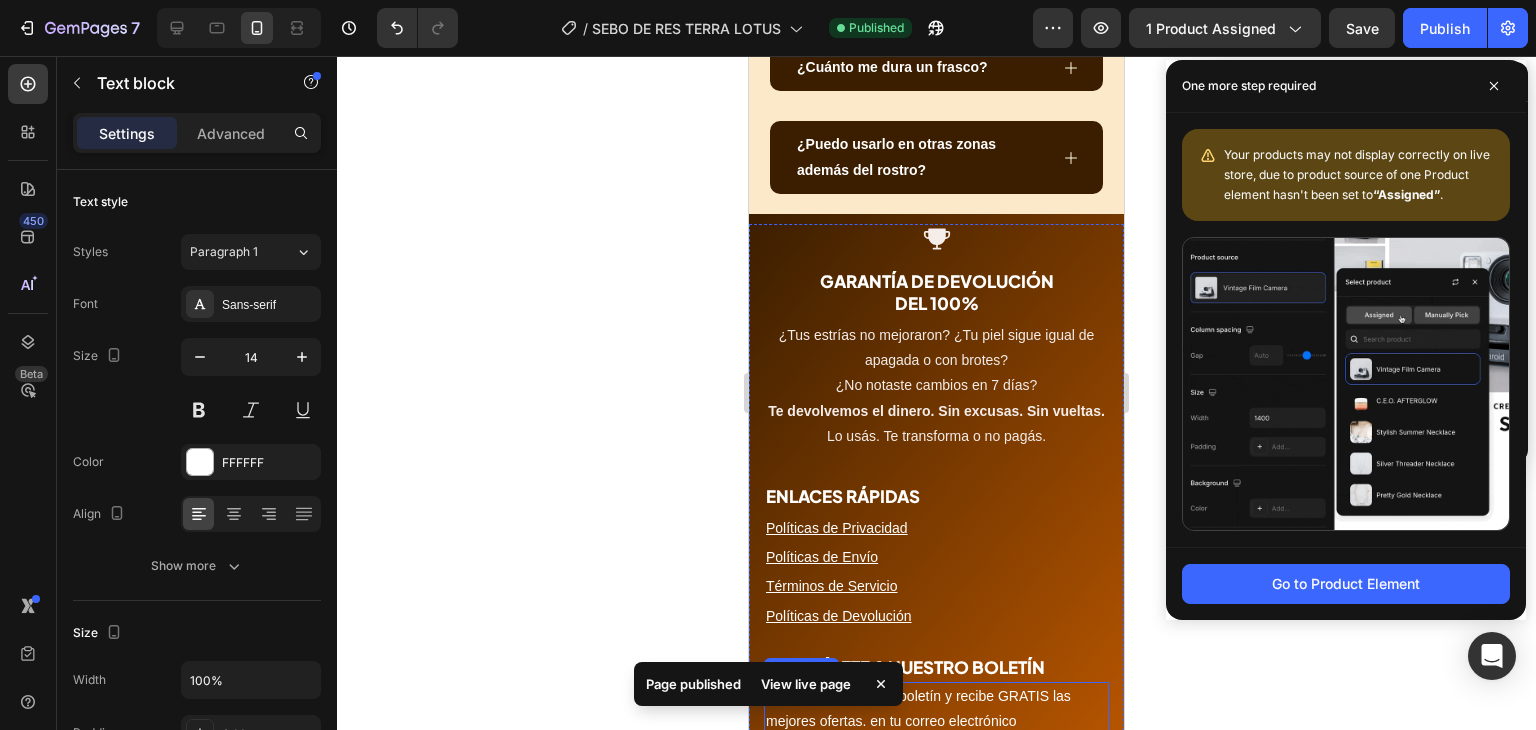 scroll, scrollTop: 7829, scrollLeft: 0, axis: vertical 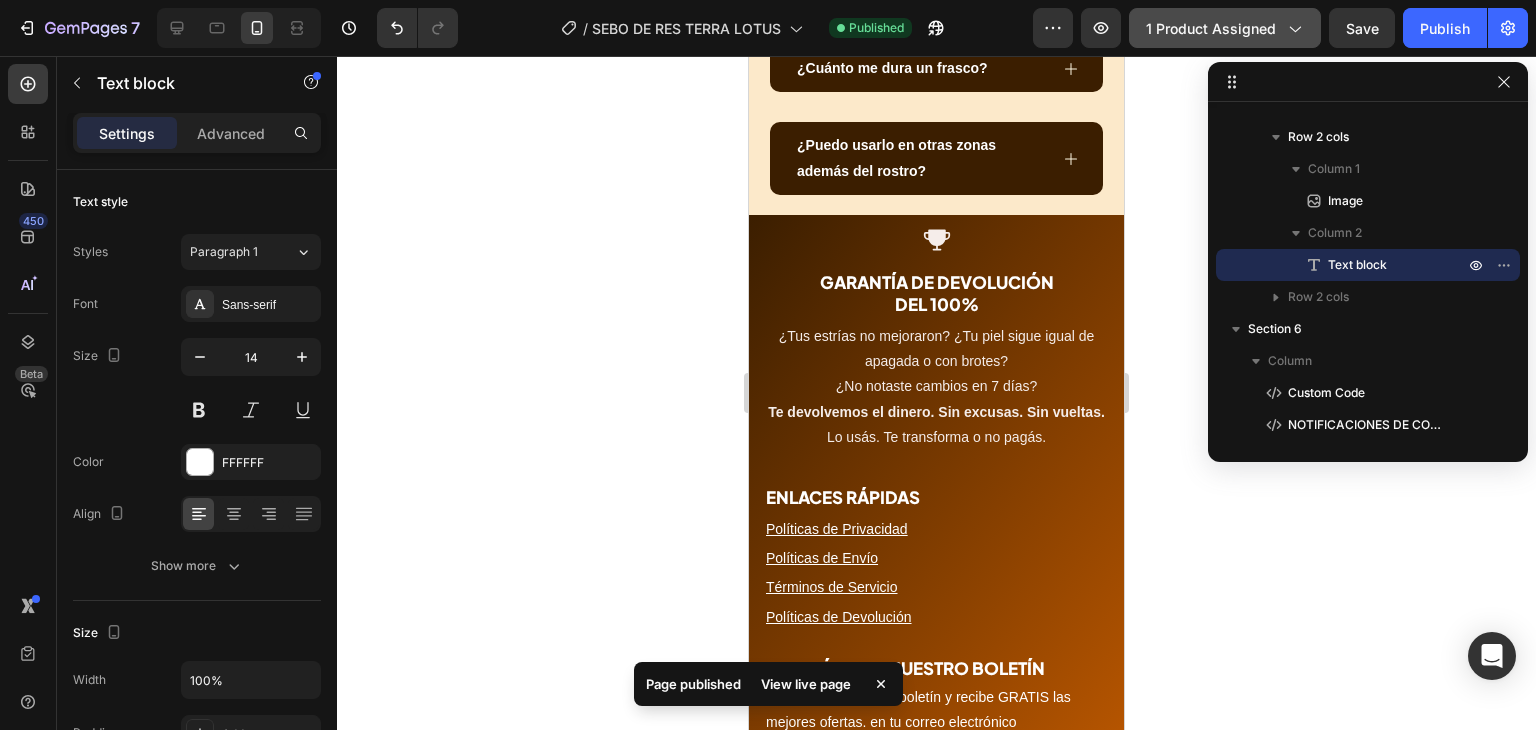 click on "1 product assigned" 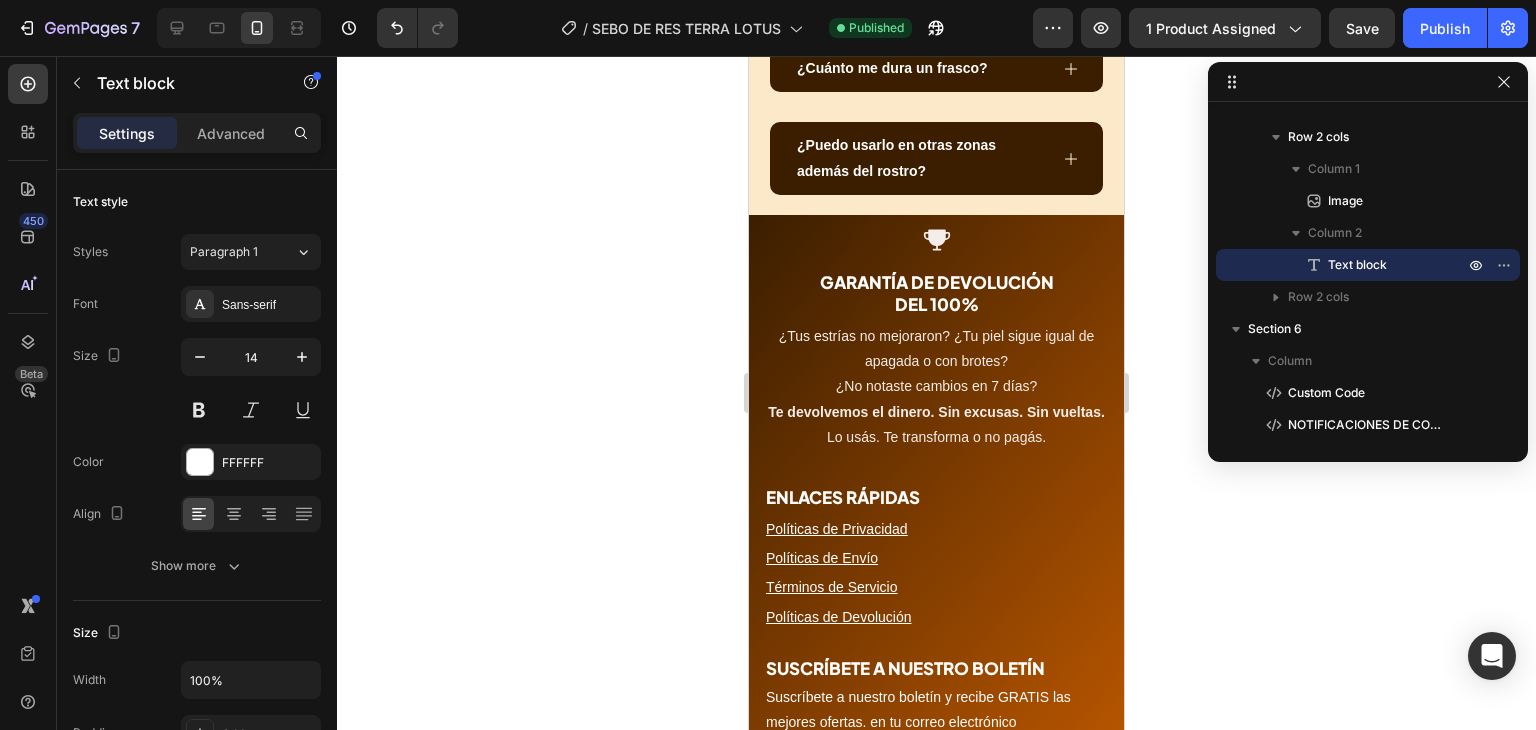 click 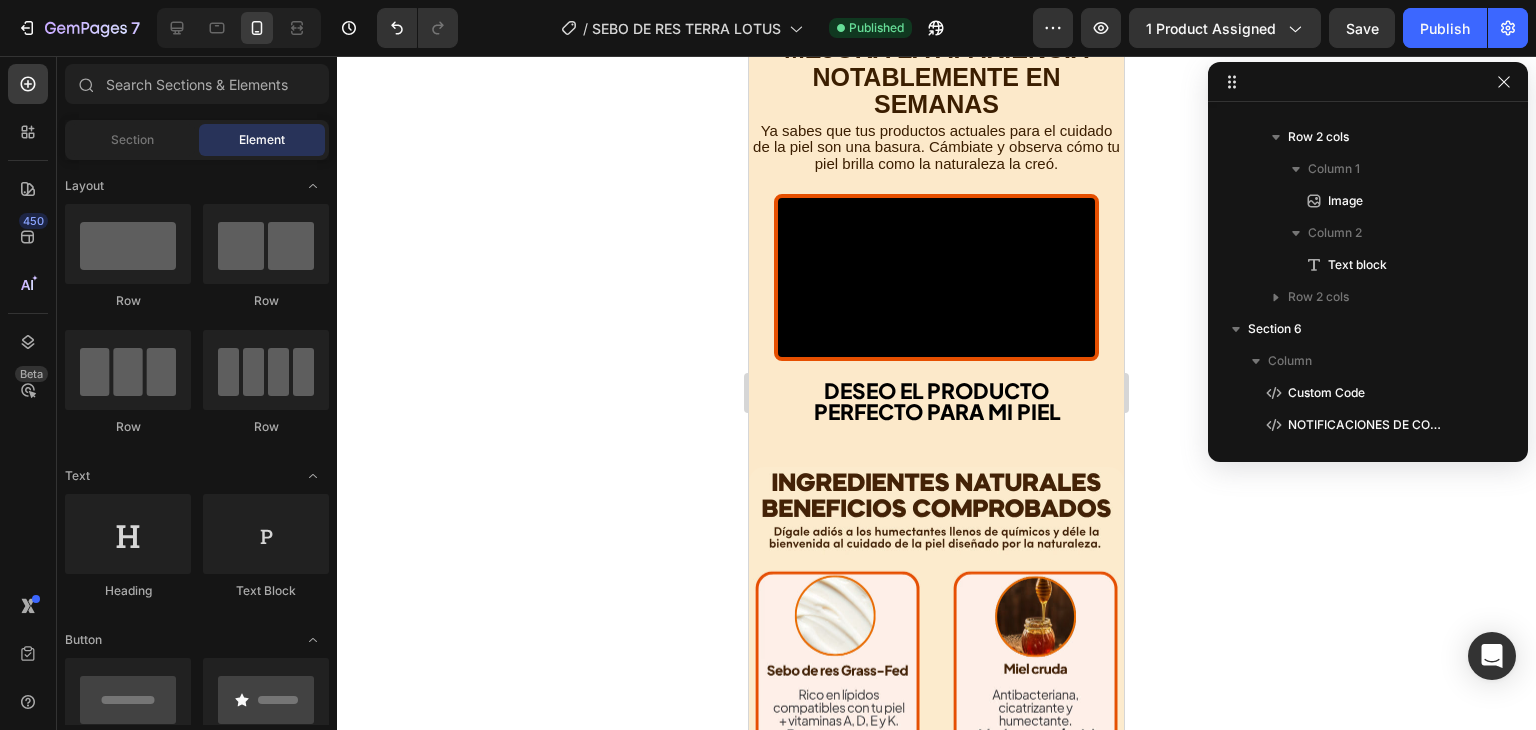 scroll, scrollTop: 3328, scrollLeft: 0, axis: vertical 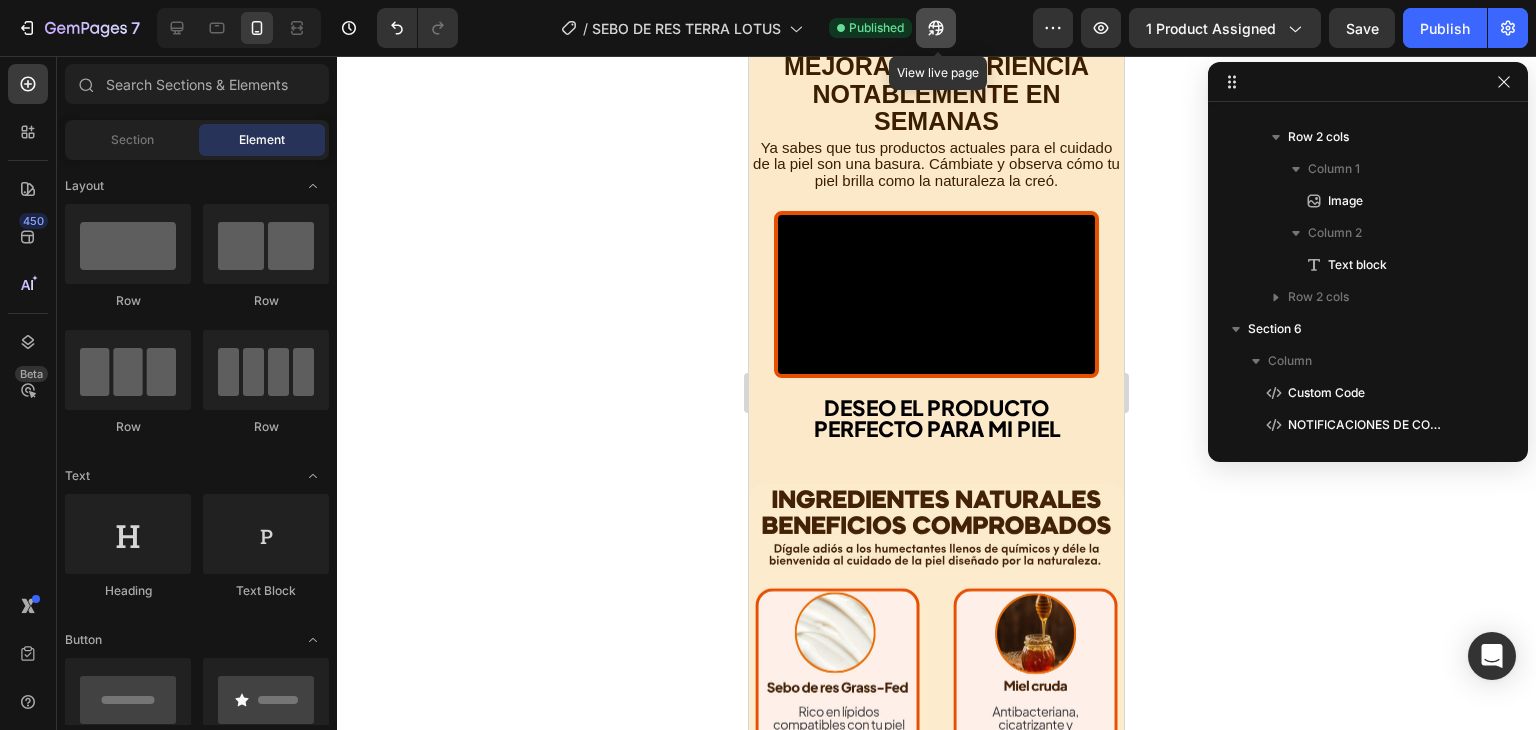 click 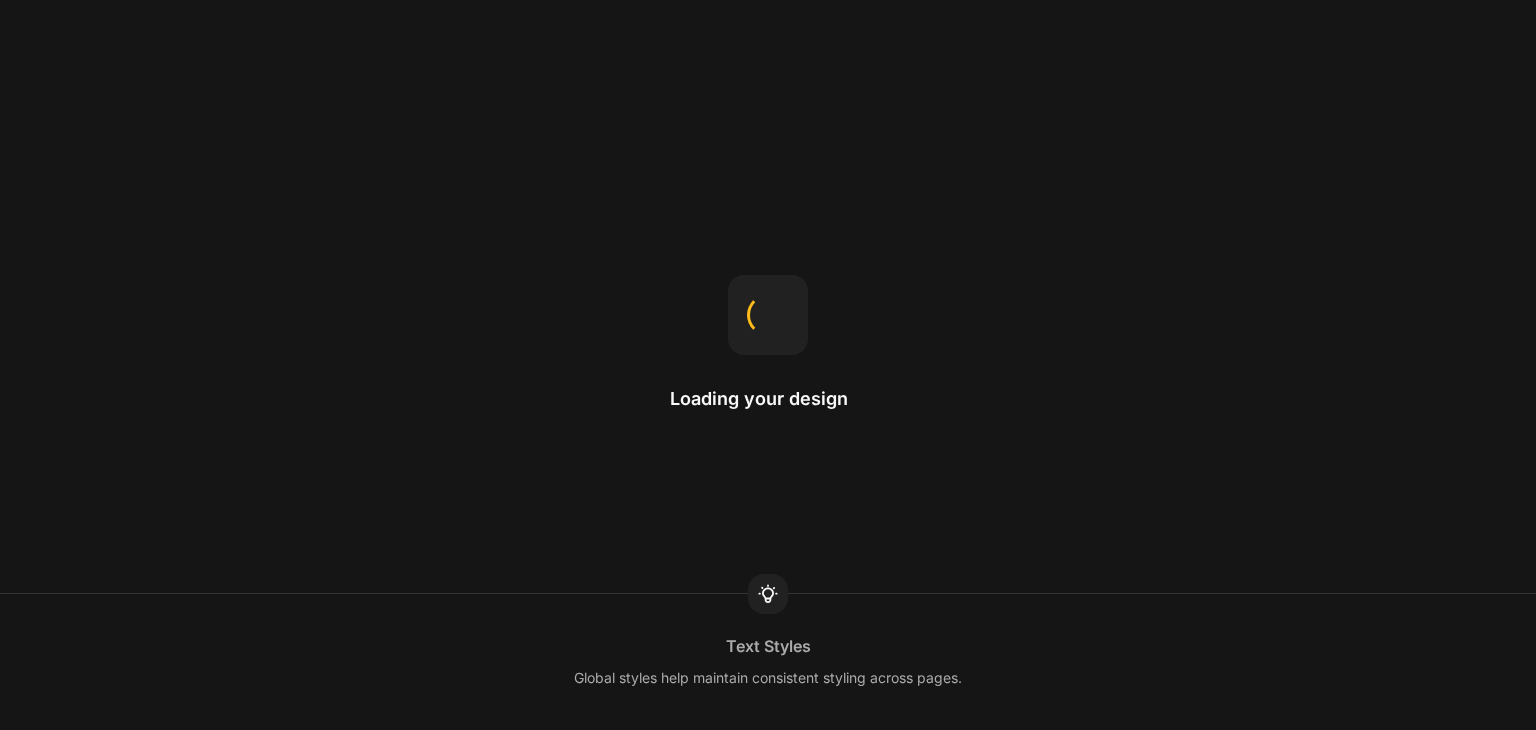 scroll, scrollTop: 0, scrollLeft: 0, axis: both 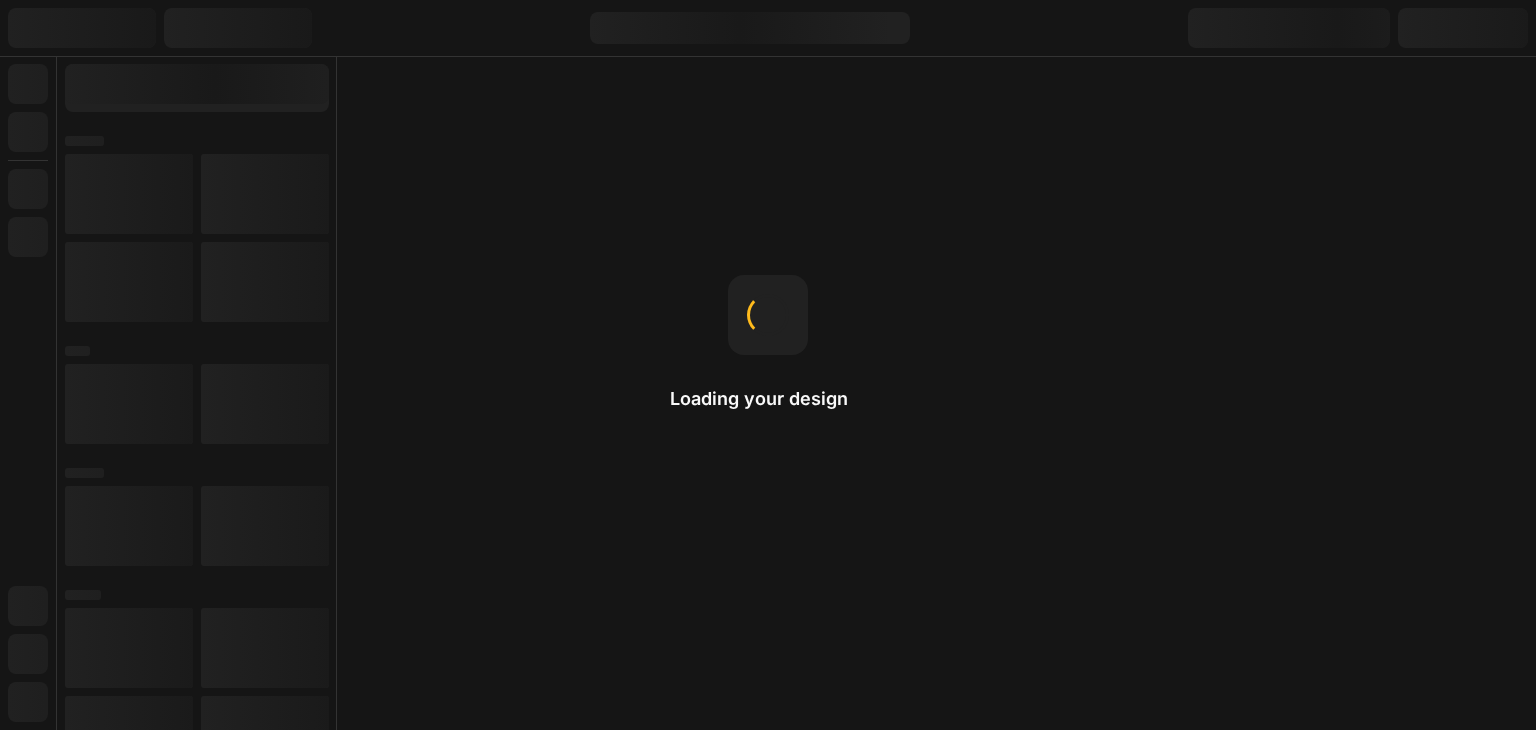drag, startPoint x: 0, startPoint y: 0, endPoint x: 781, endPoint y: 125, distance: 790.93994 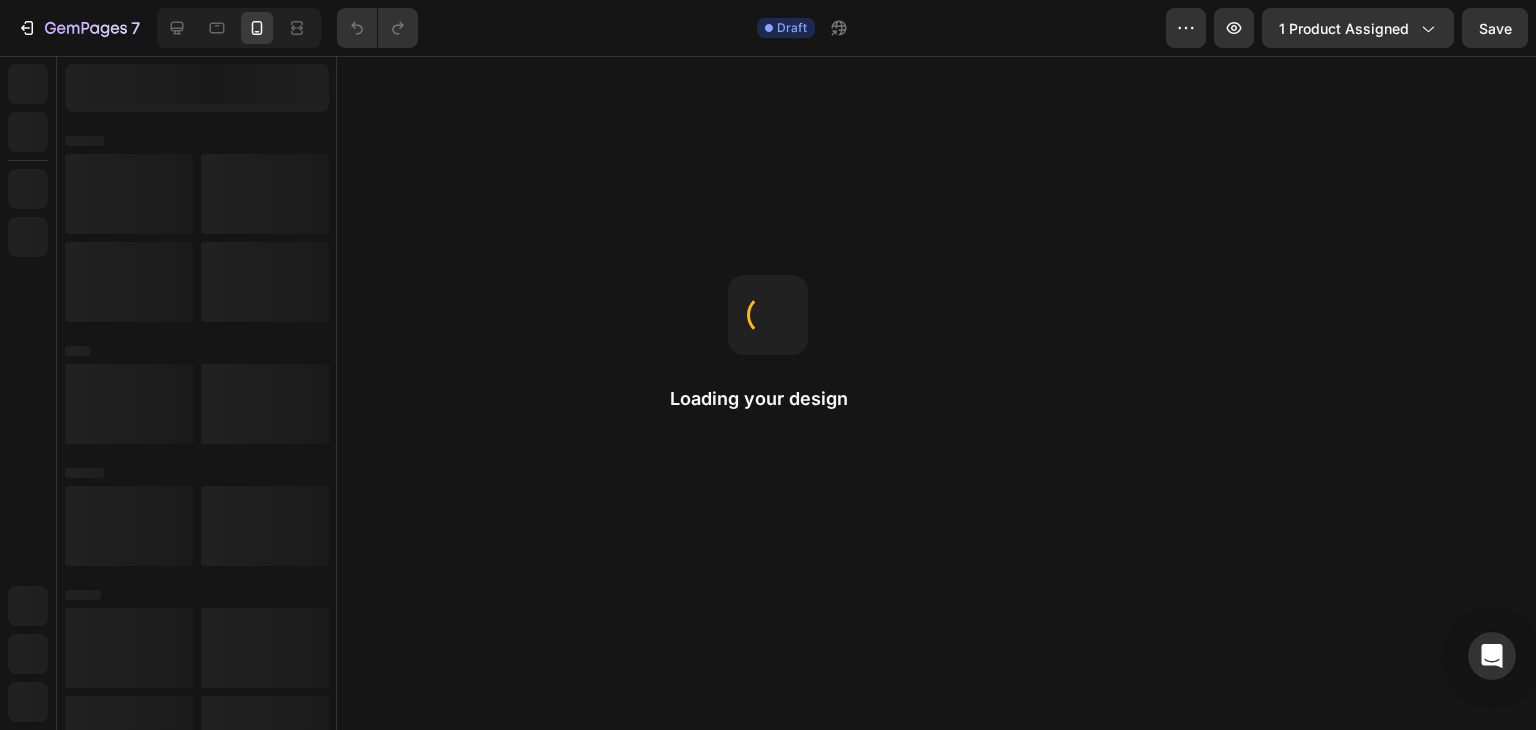 scroll, scrollTop: 0, scrollLeft: 0, axis: both 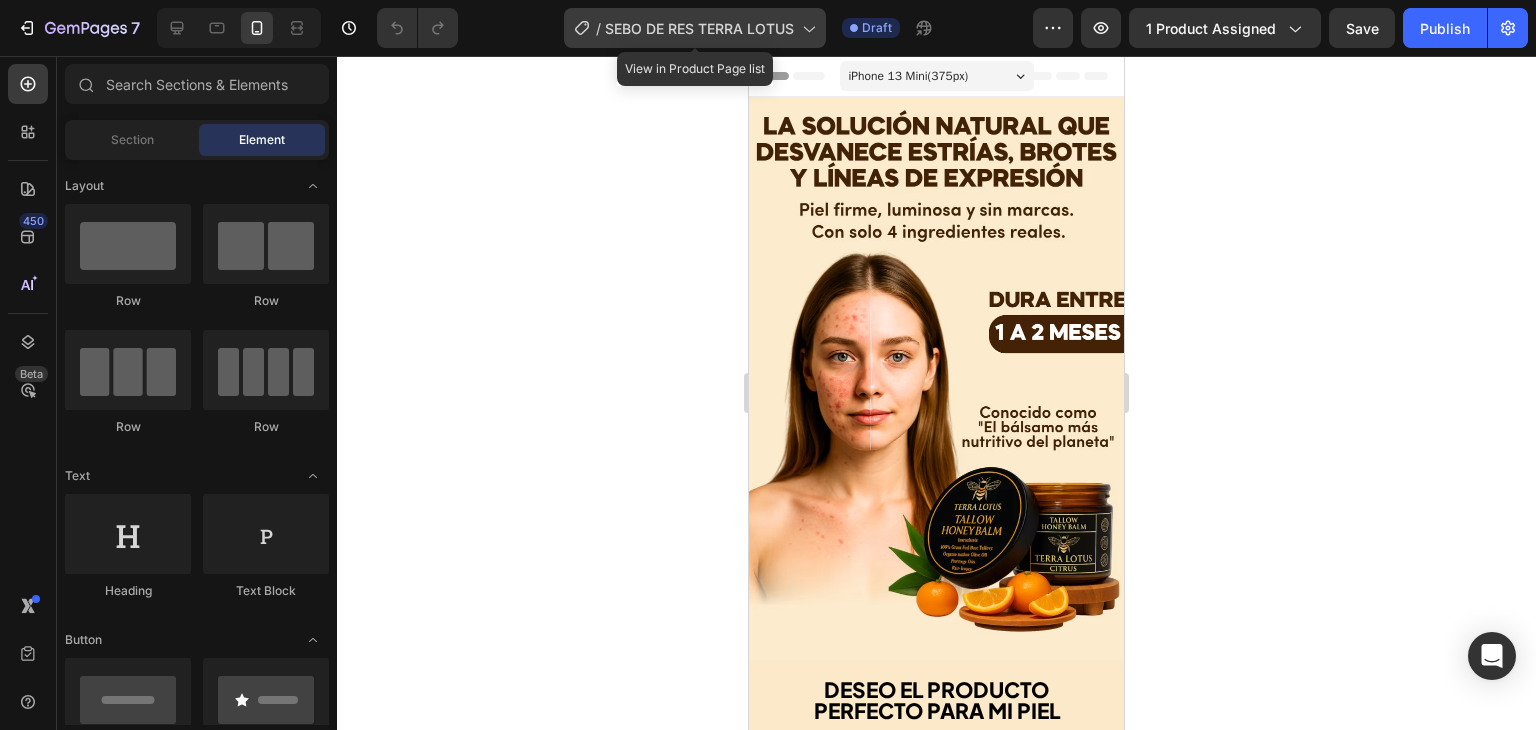 click on "SEBO DE RES TERRA LOTUS" at bounding box center [699, 28] 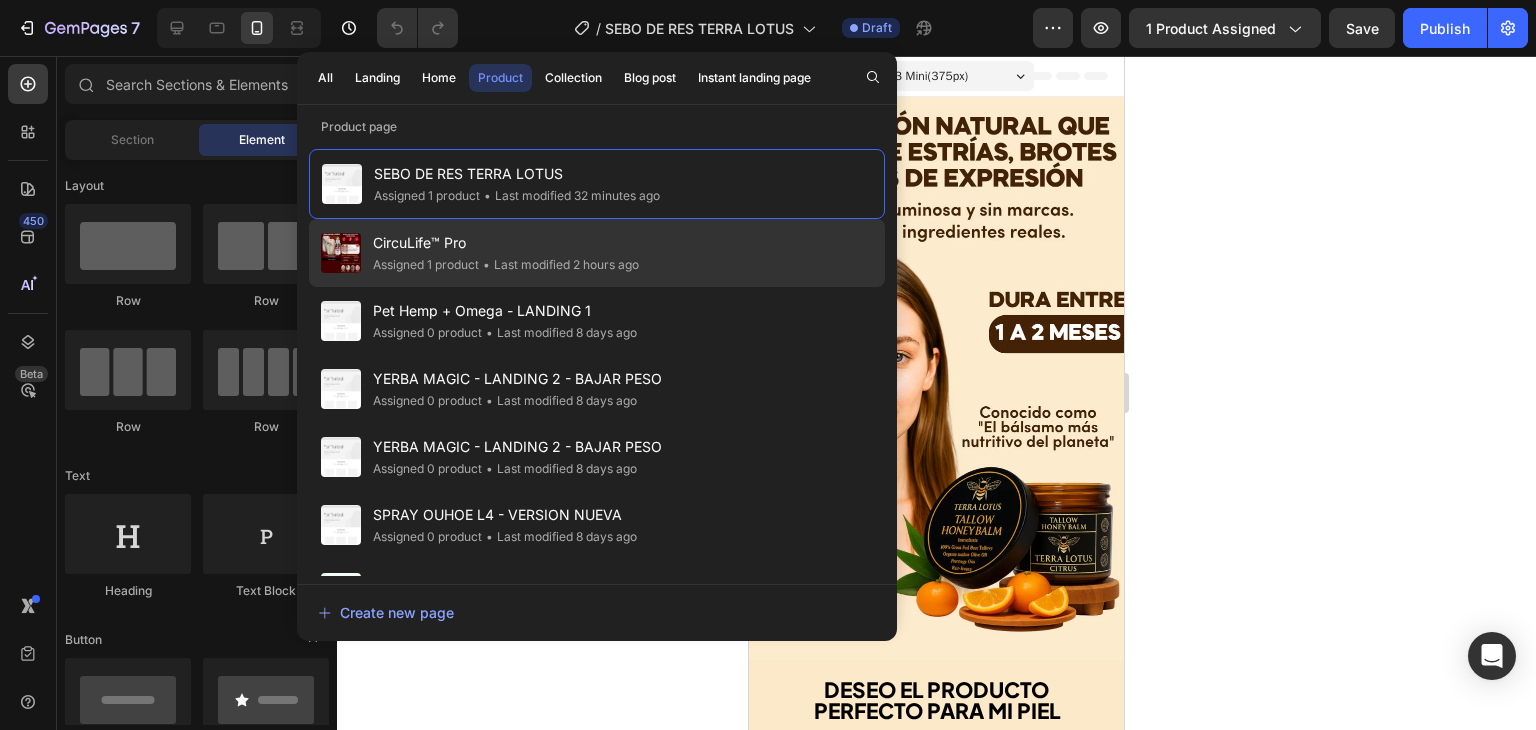 click on "CircuLife™ Pro Assigned 1 product • Last modified 2 hours ago" 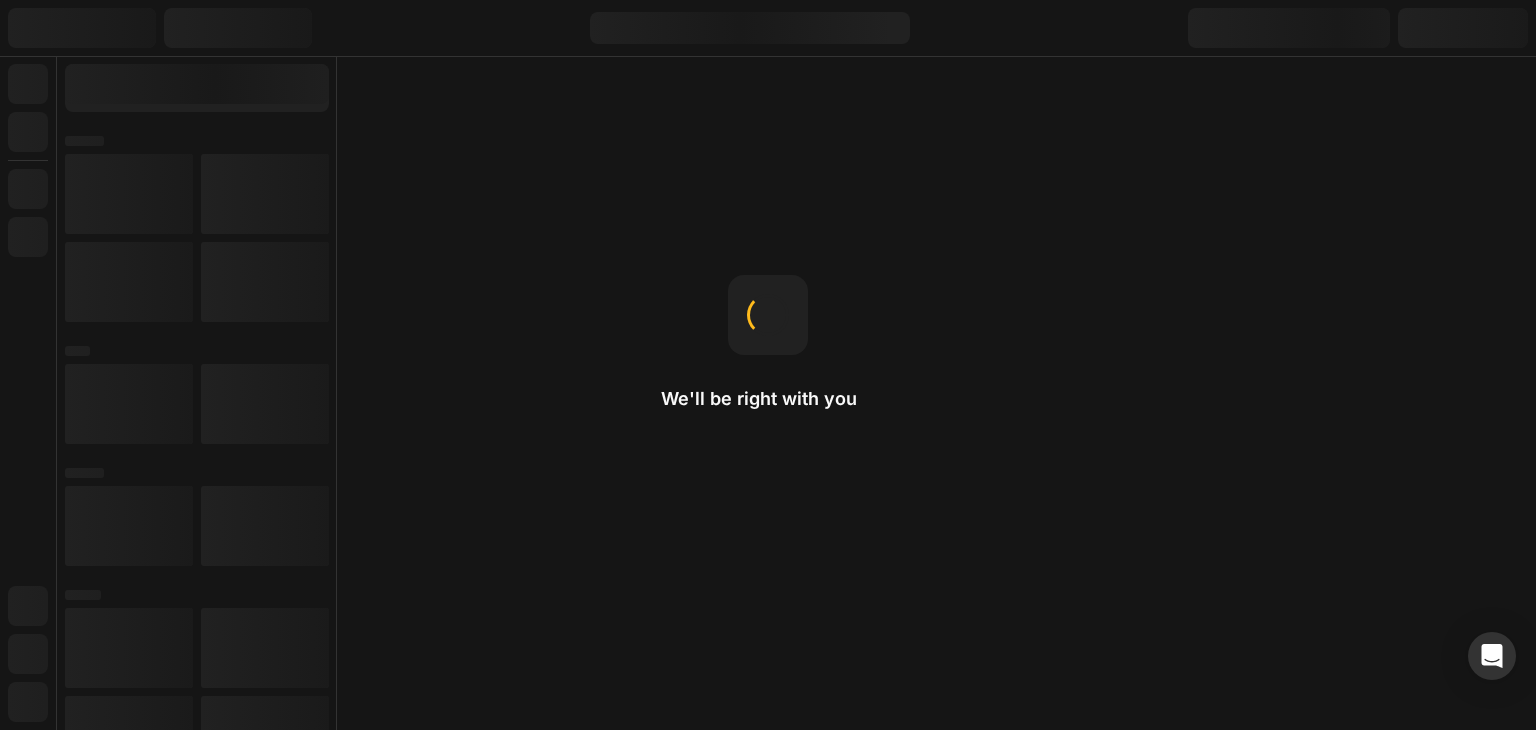 scroll, scrollTop: 0, scrollLeft: 0, axis: both 